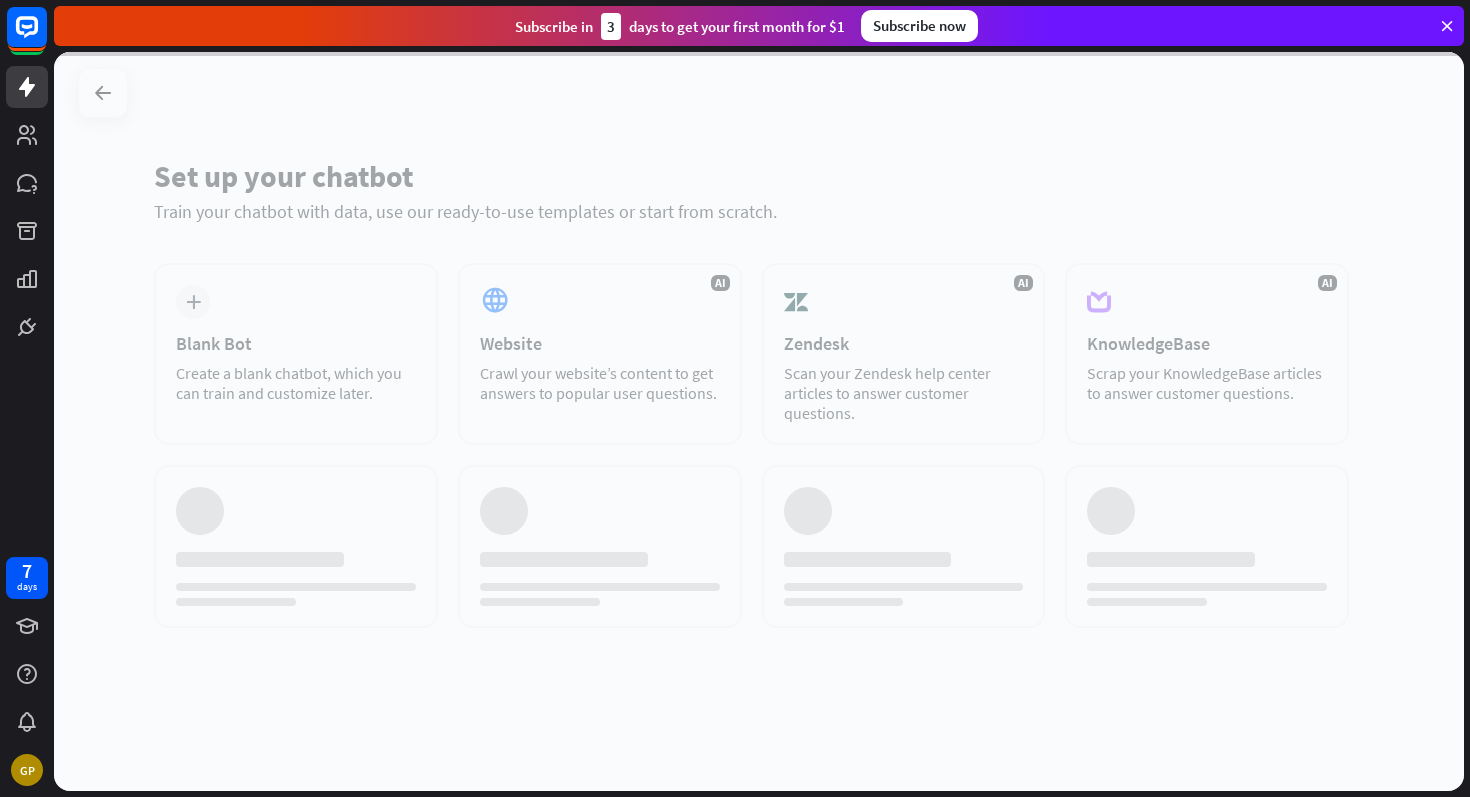 scroll, scrollTop: 0, scrollLeft: 0, axis: both 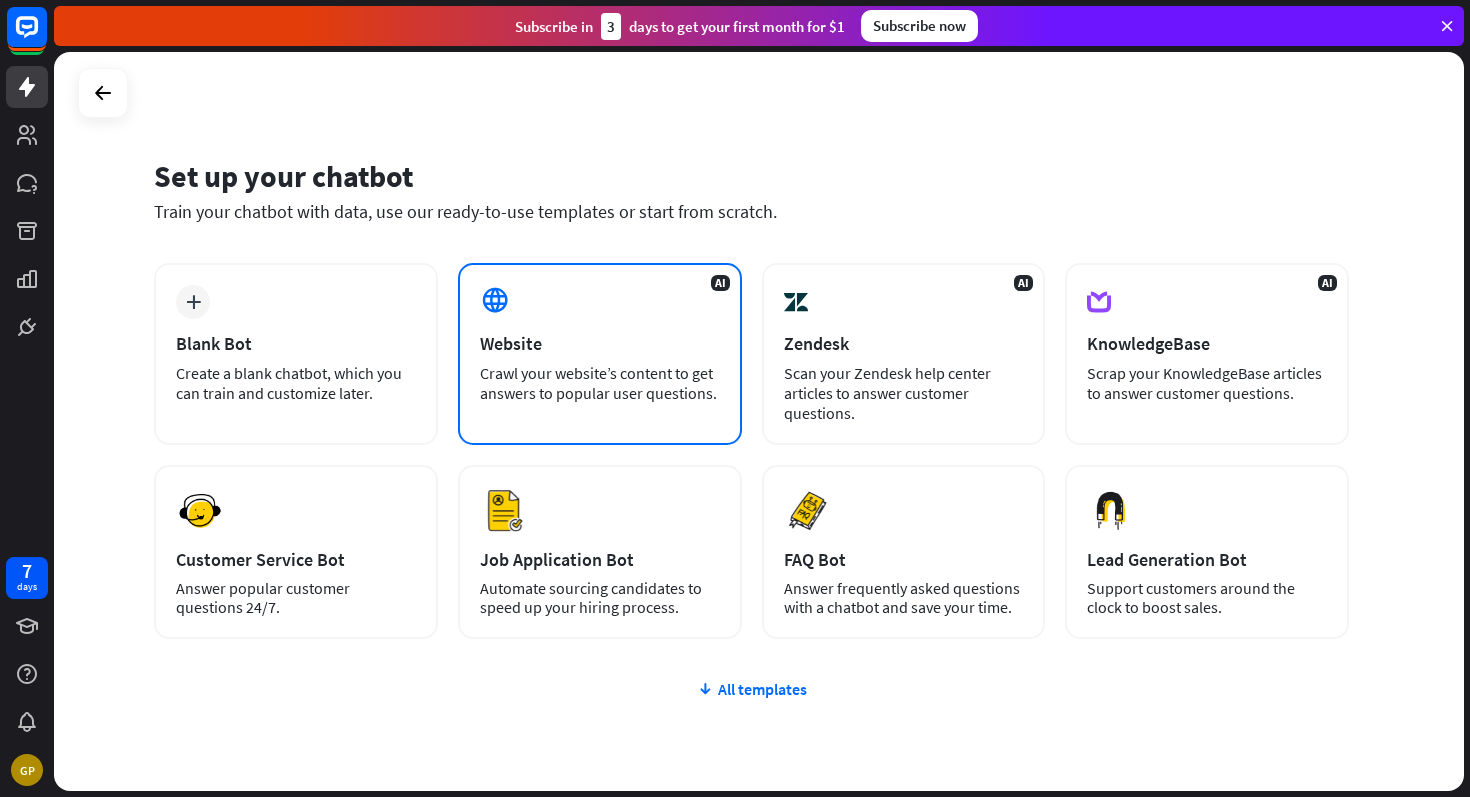 click on "Crawl your website’s content to get answers to
popular user questions." at bounding box center (600, 383) 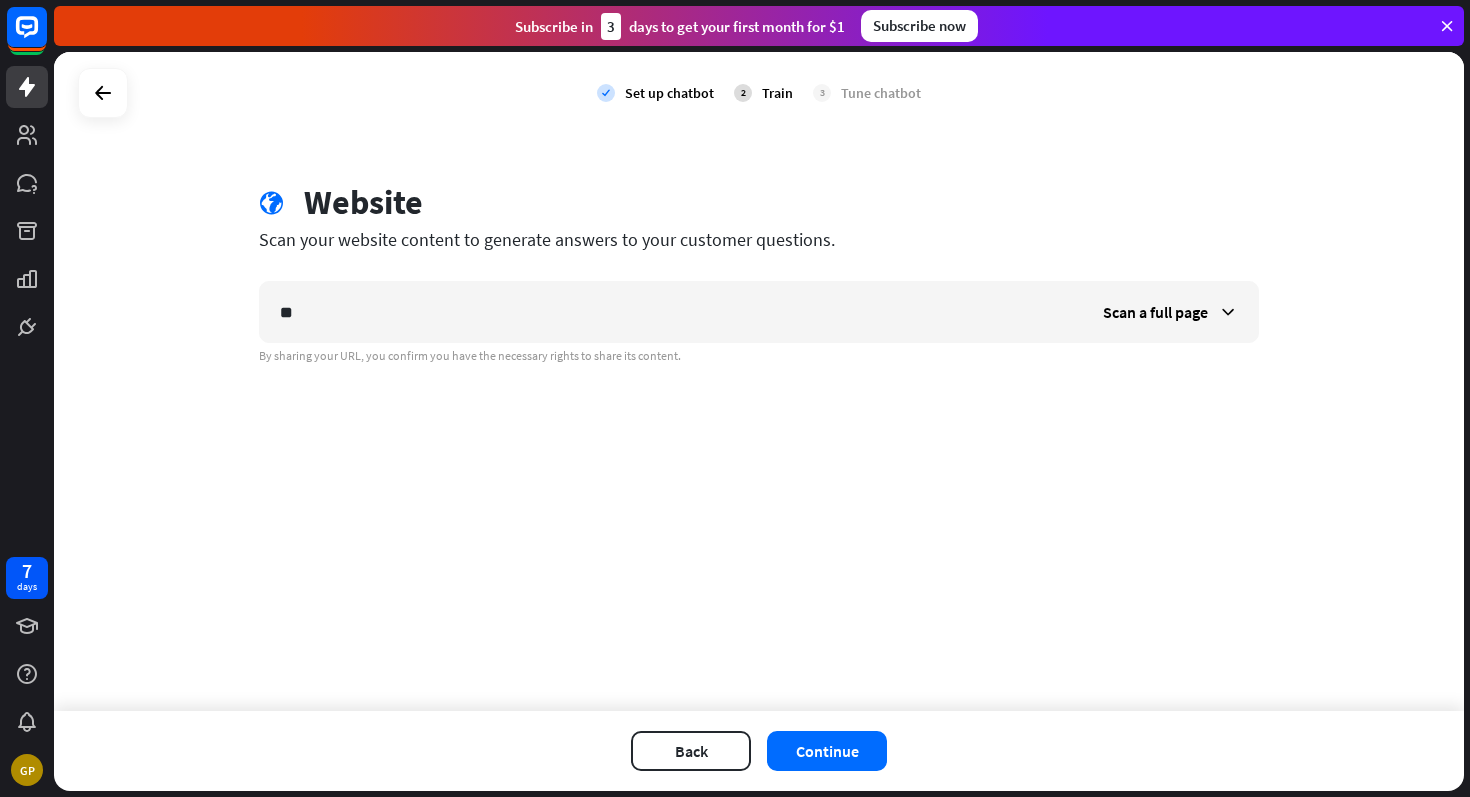 type on "*" 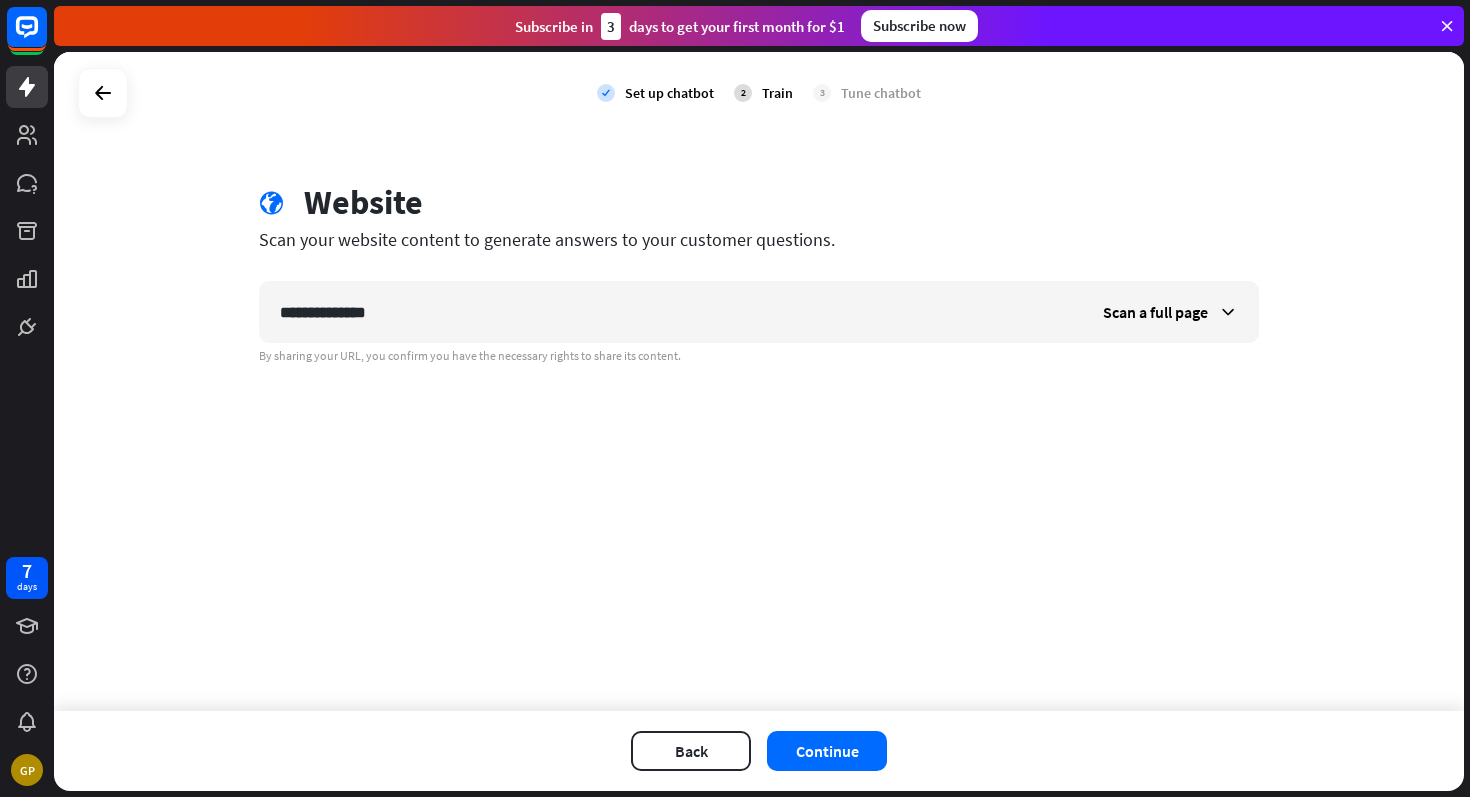 drag, startPoint x: 415, startPoint y: 314, endPoint x: 247, endPoint y: 304, distance: 168.29736 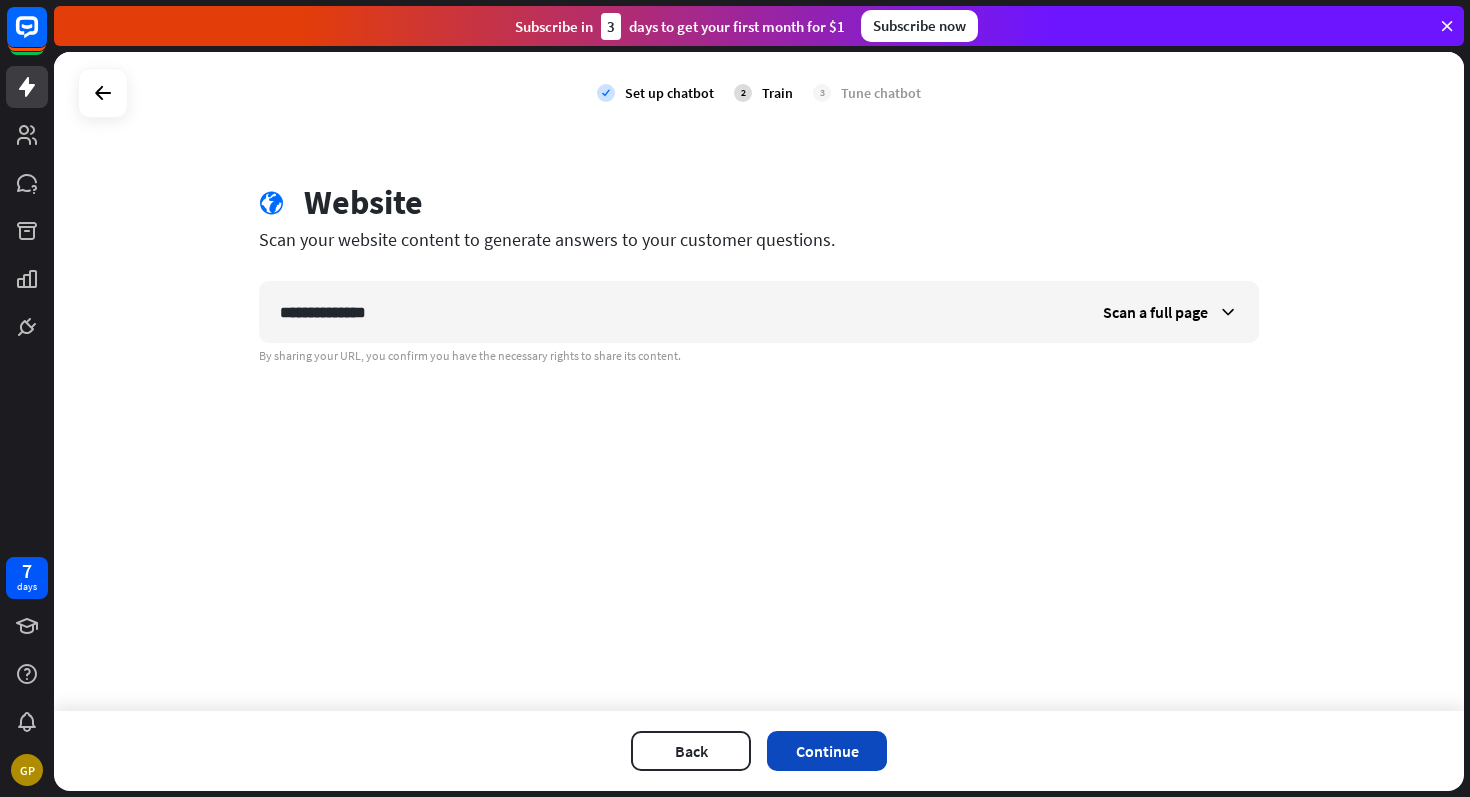 type on "**********" 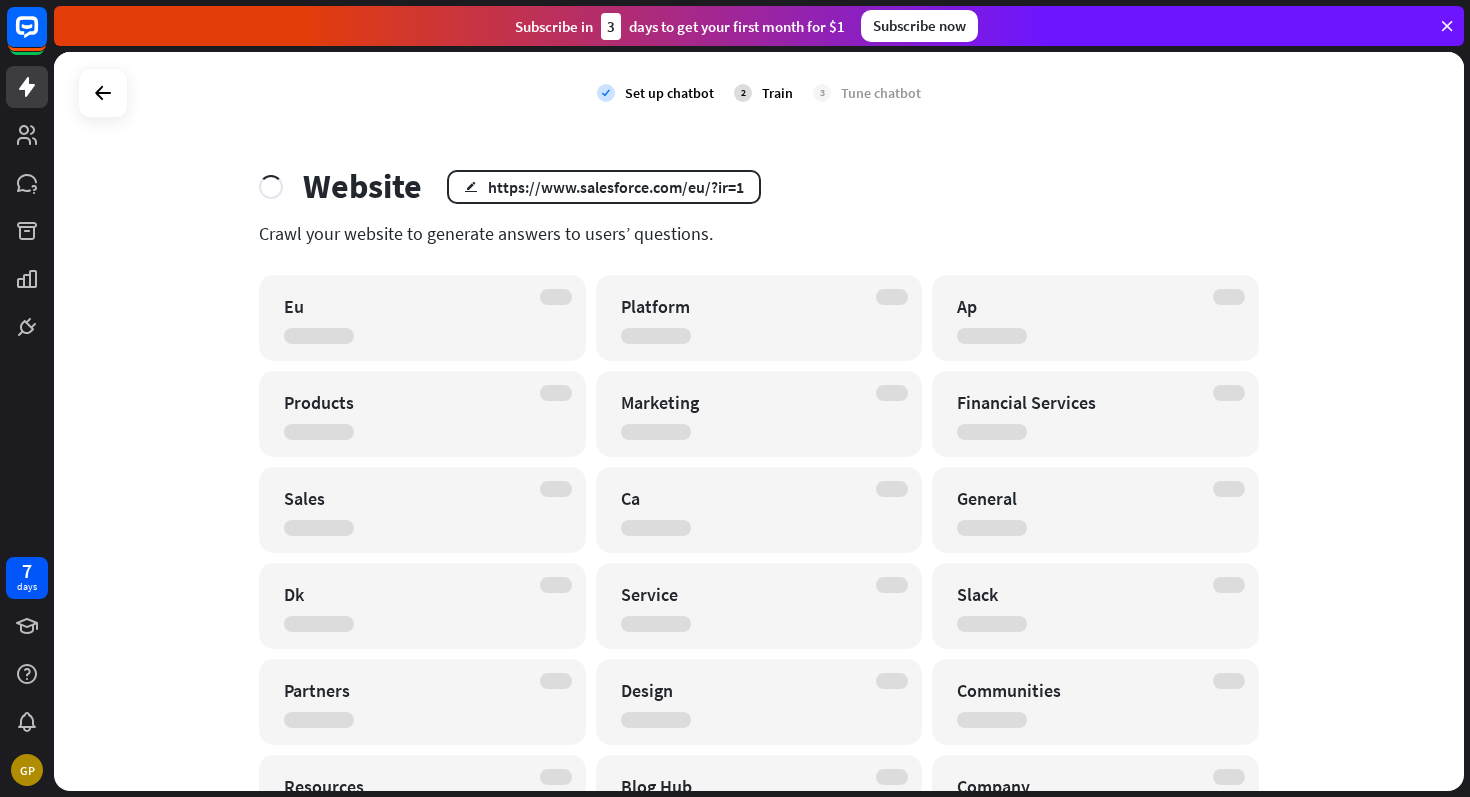 scroll, scrollTop: 0, scrollLeft: 0, axis: both 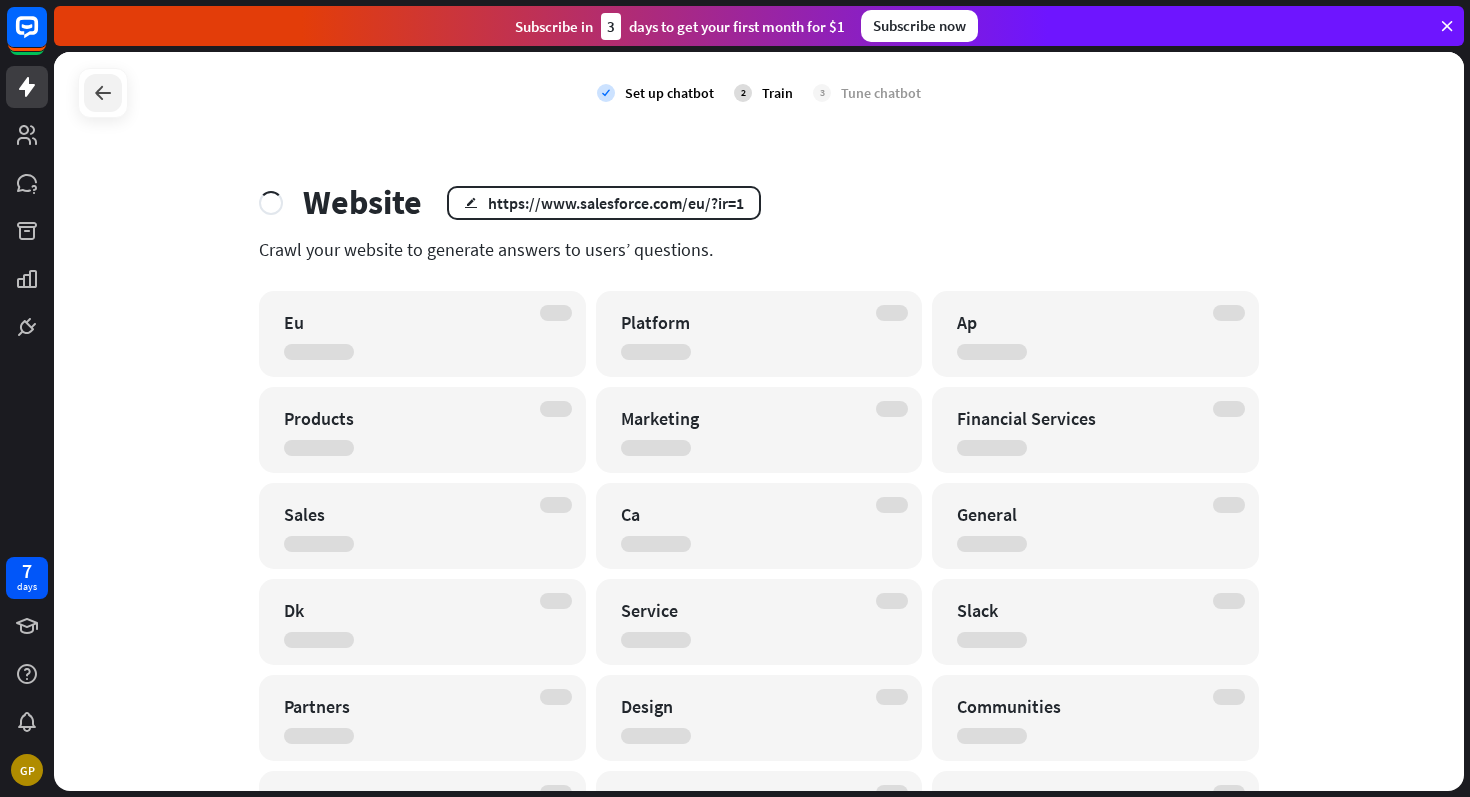 click at bounding box center (103, 93) 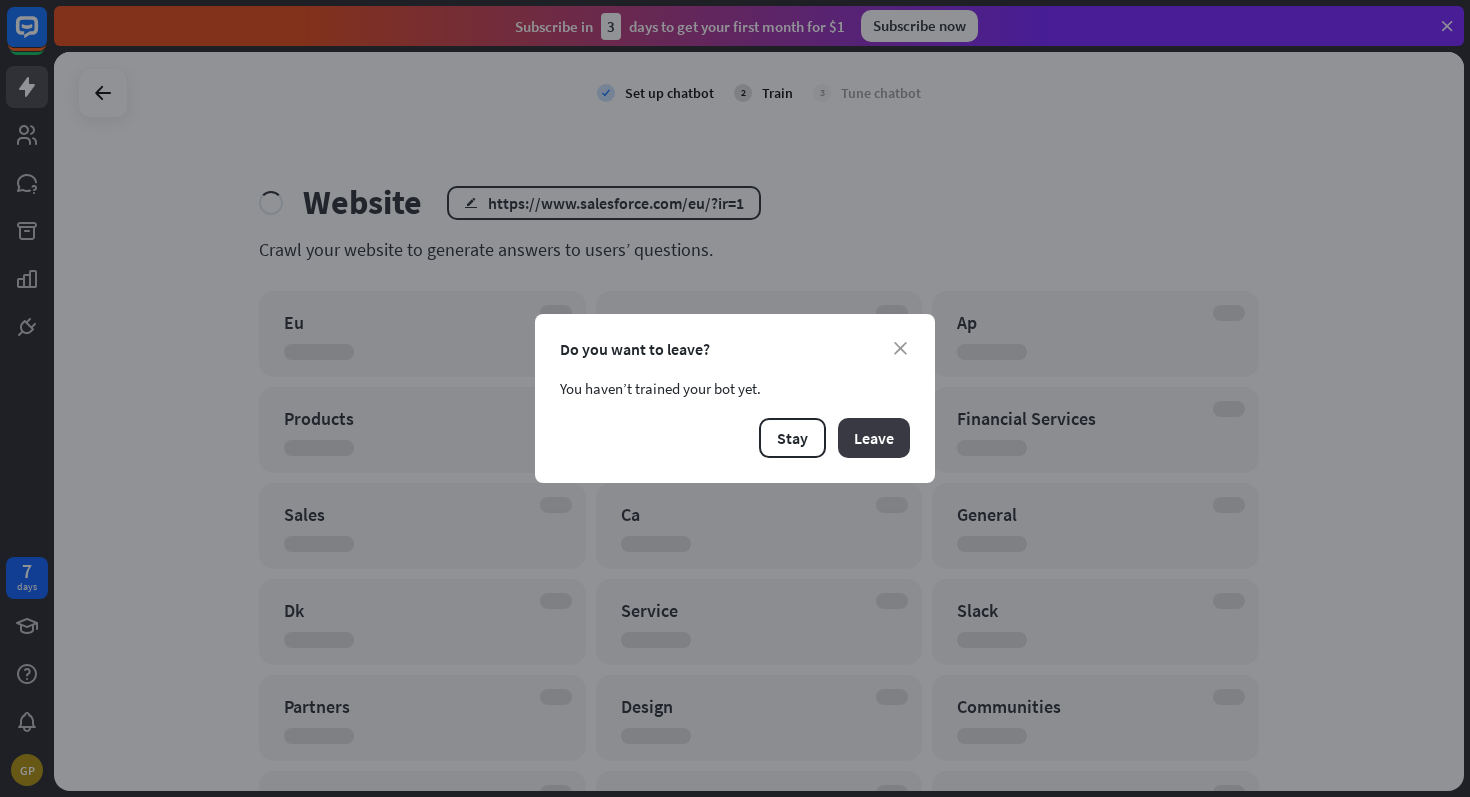 click on "Leave" at bounding box center (874, 438) 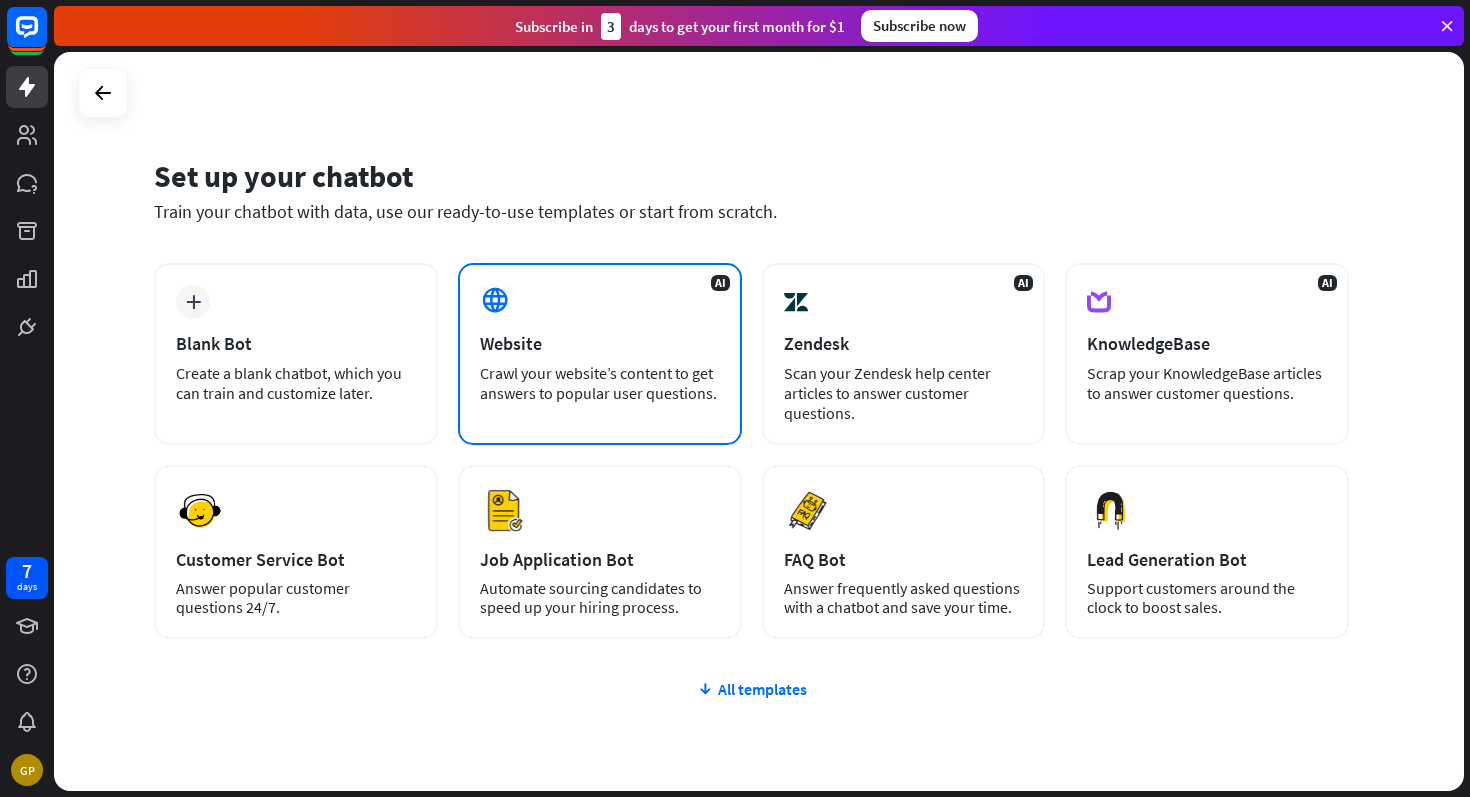 click on "Website" at bounding box center (600, 343) 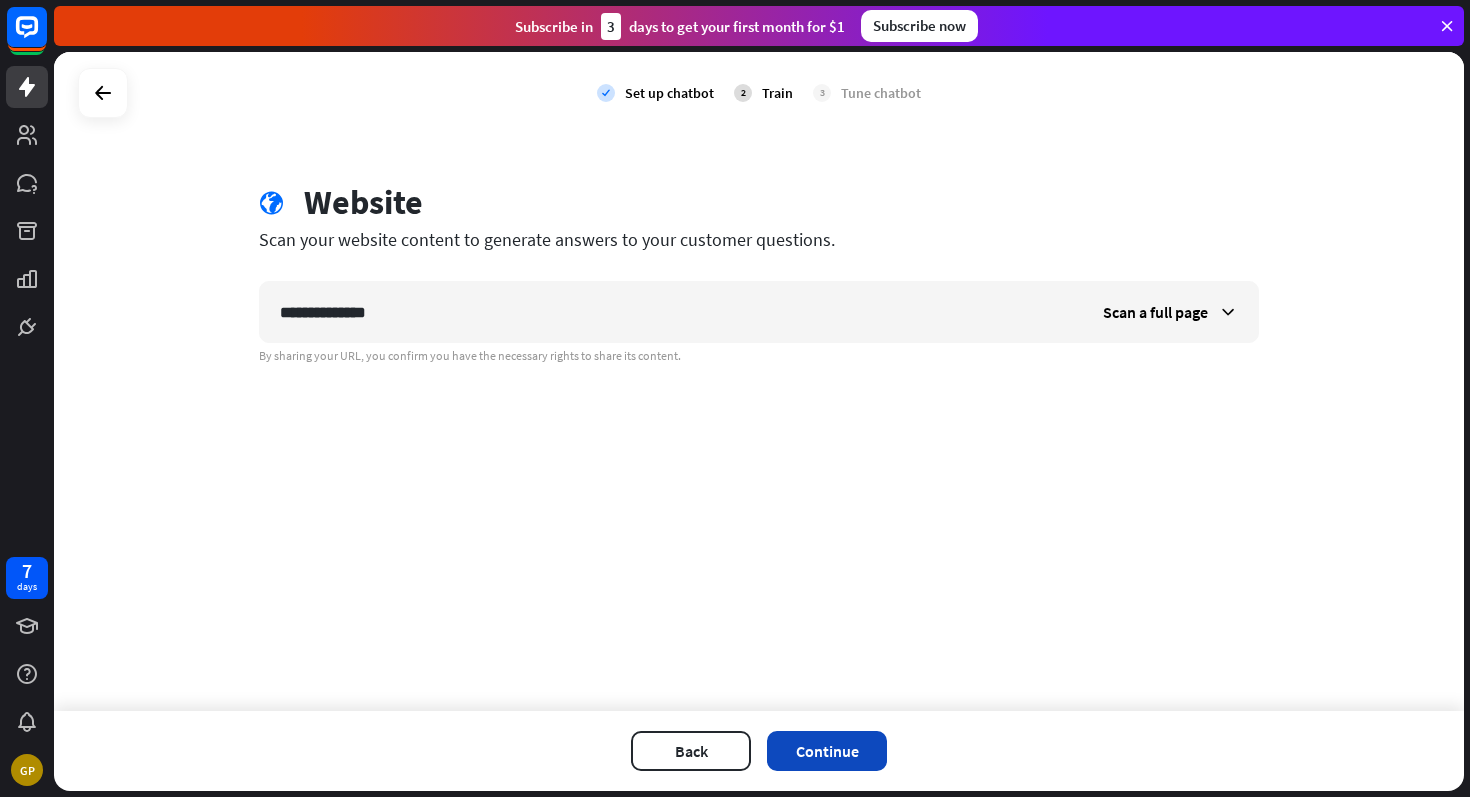 type on "**********" 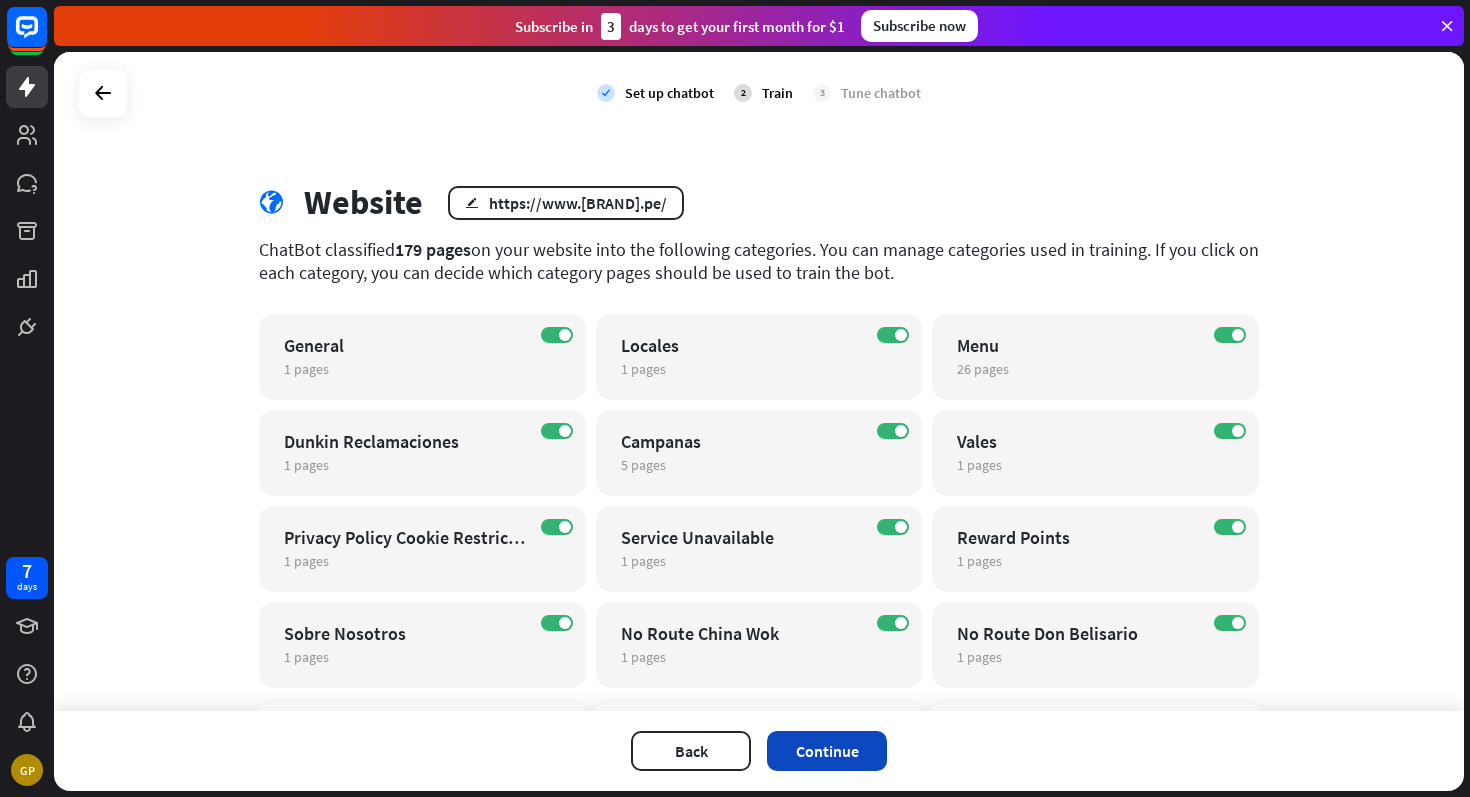 click on "Continue" at bounding box center [827, 751] 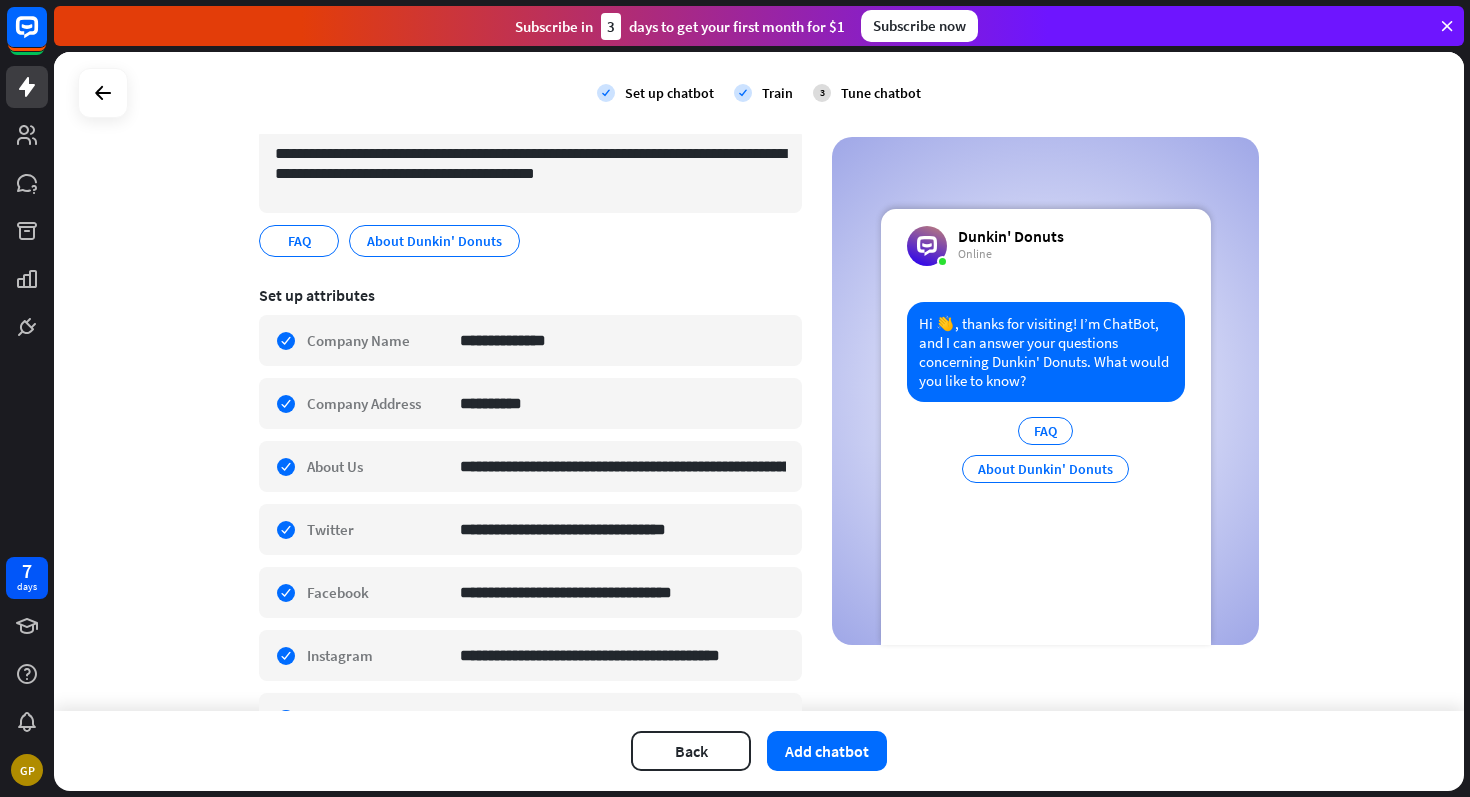 scroll, scrollTop: 203, scrollLeft: 0, axis: vertical 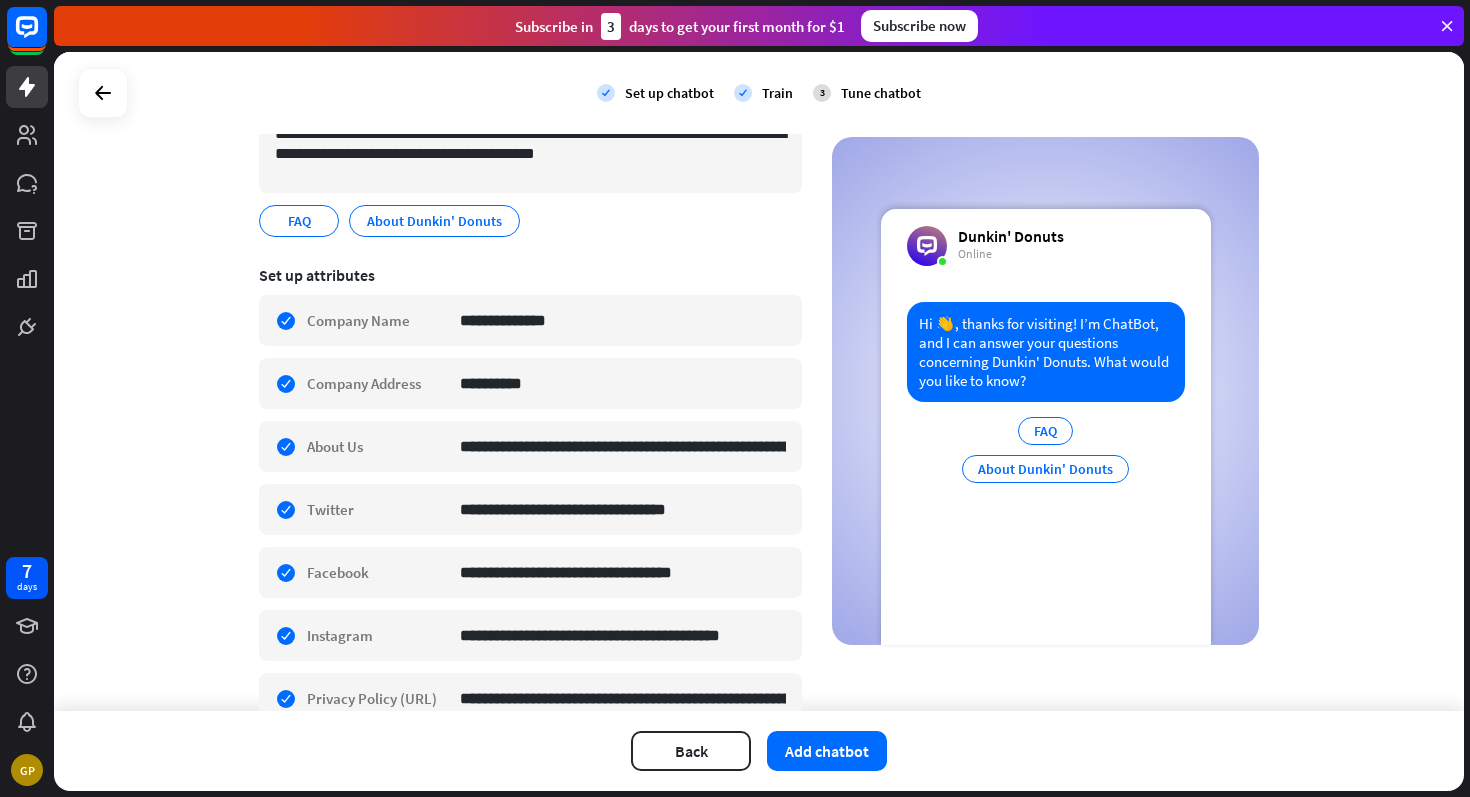 click on "Hi 👋, thanks for visiting! I’m ChatBot, and I can answer your questions concerning Dunkin' Donuts. What would you like to know?" at bounding box center (1046, 352) 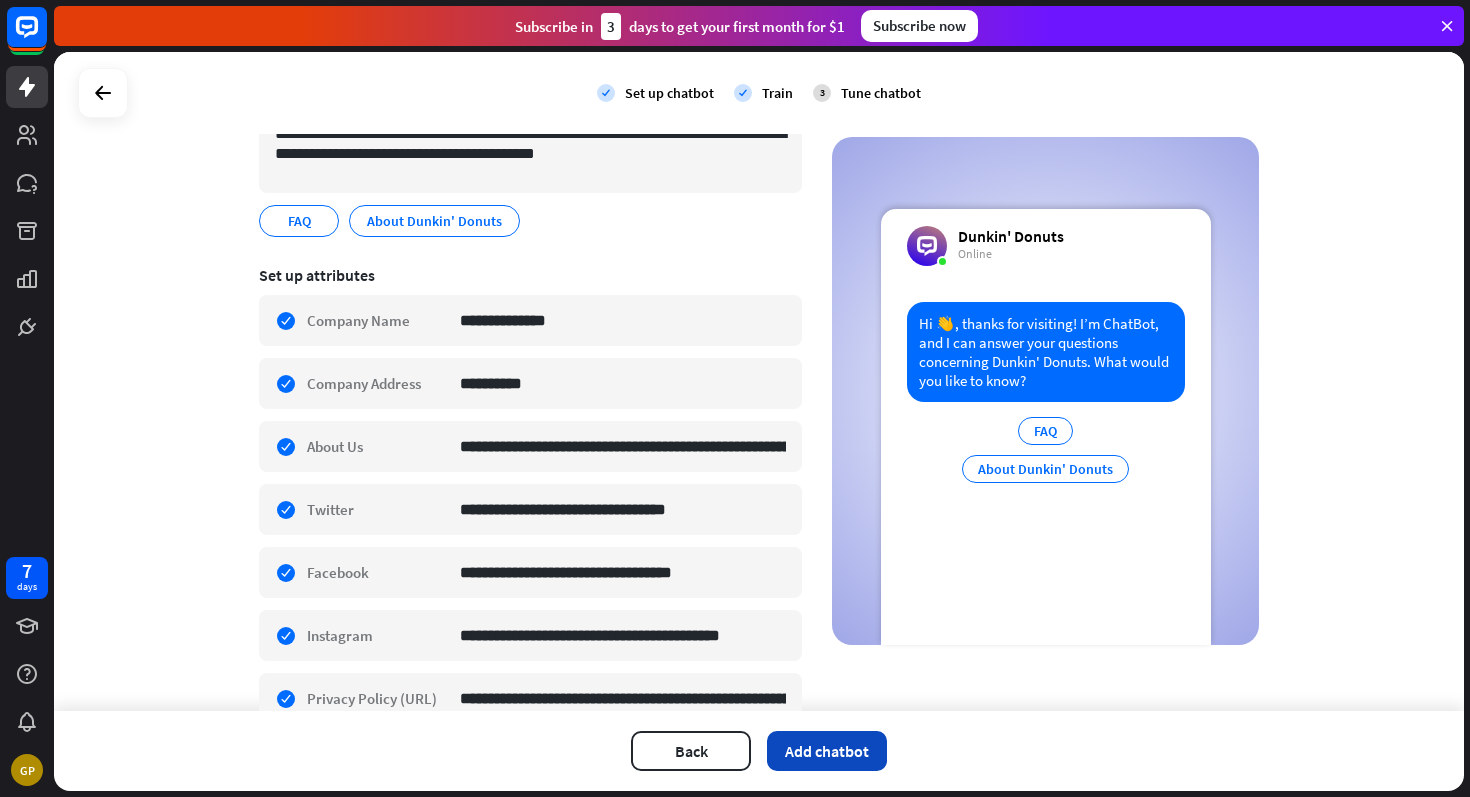 click on "Add chatbot" at bounding box center [827, 751] 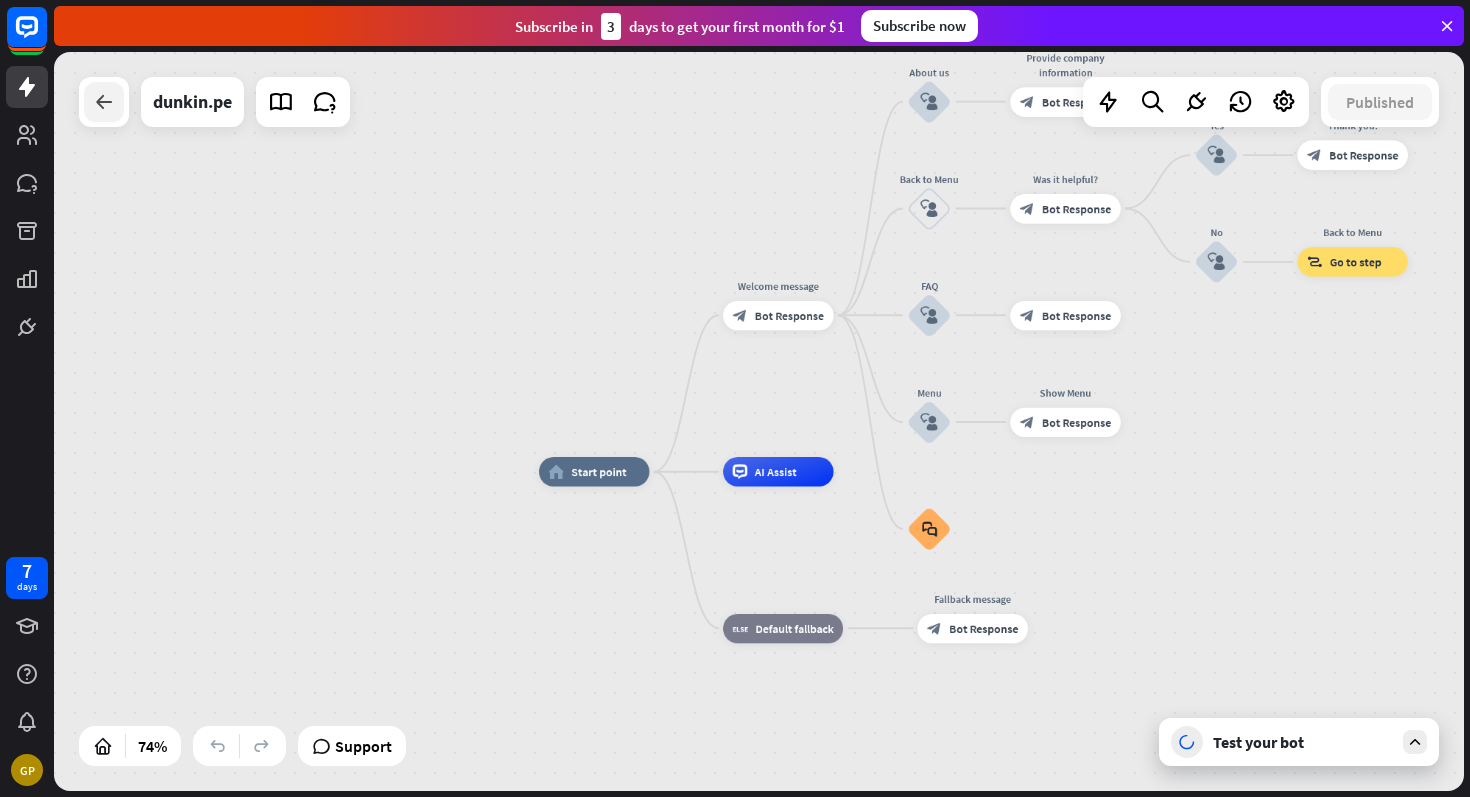 click at bounding box center (104, 102) 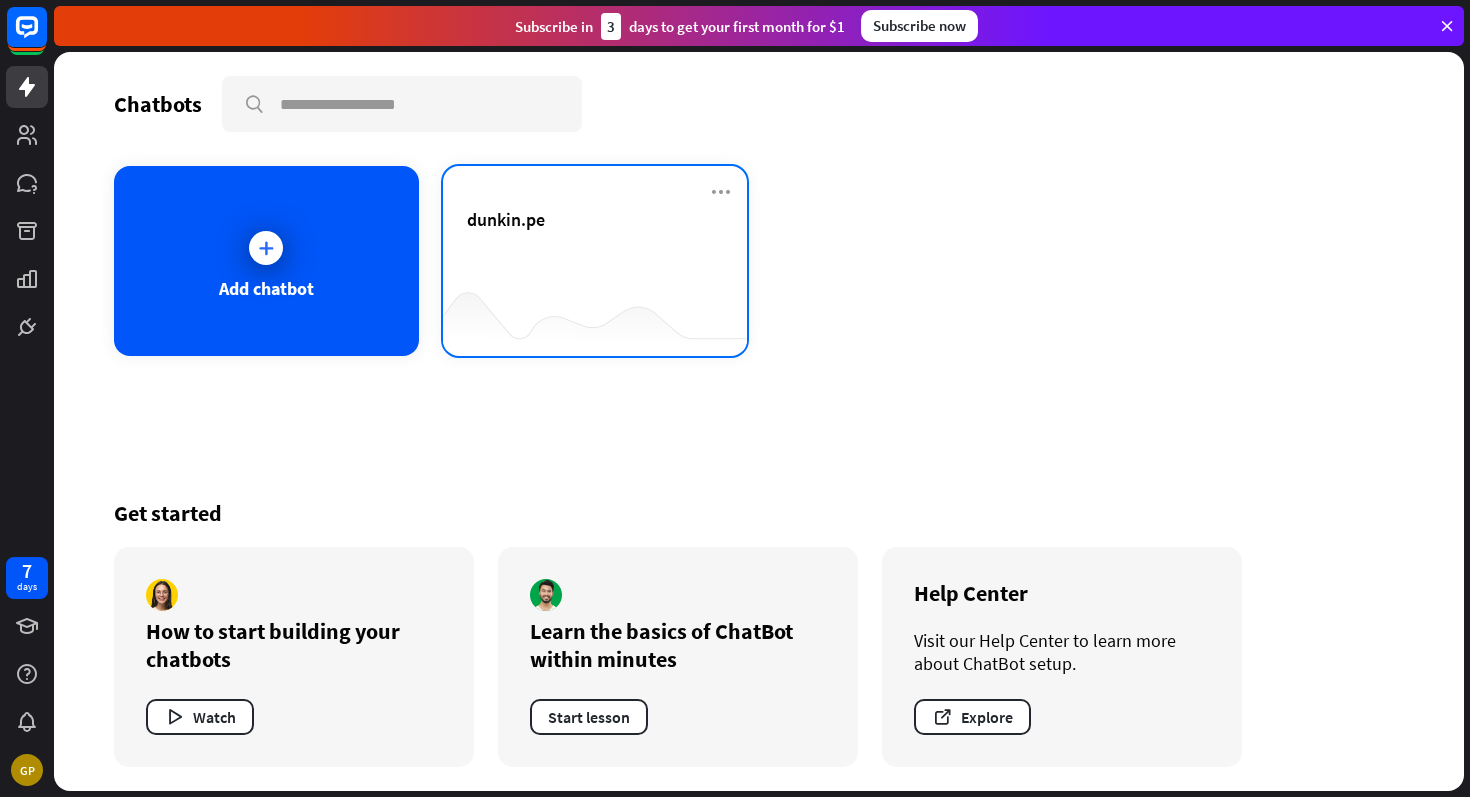 click at bounding box center [595, 316] 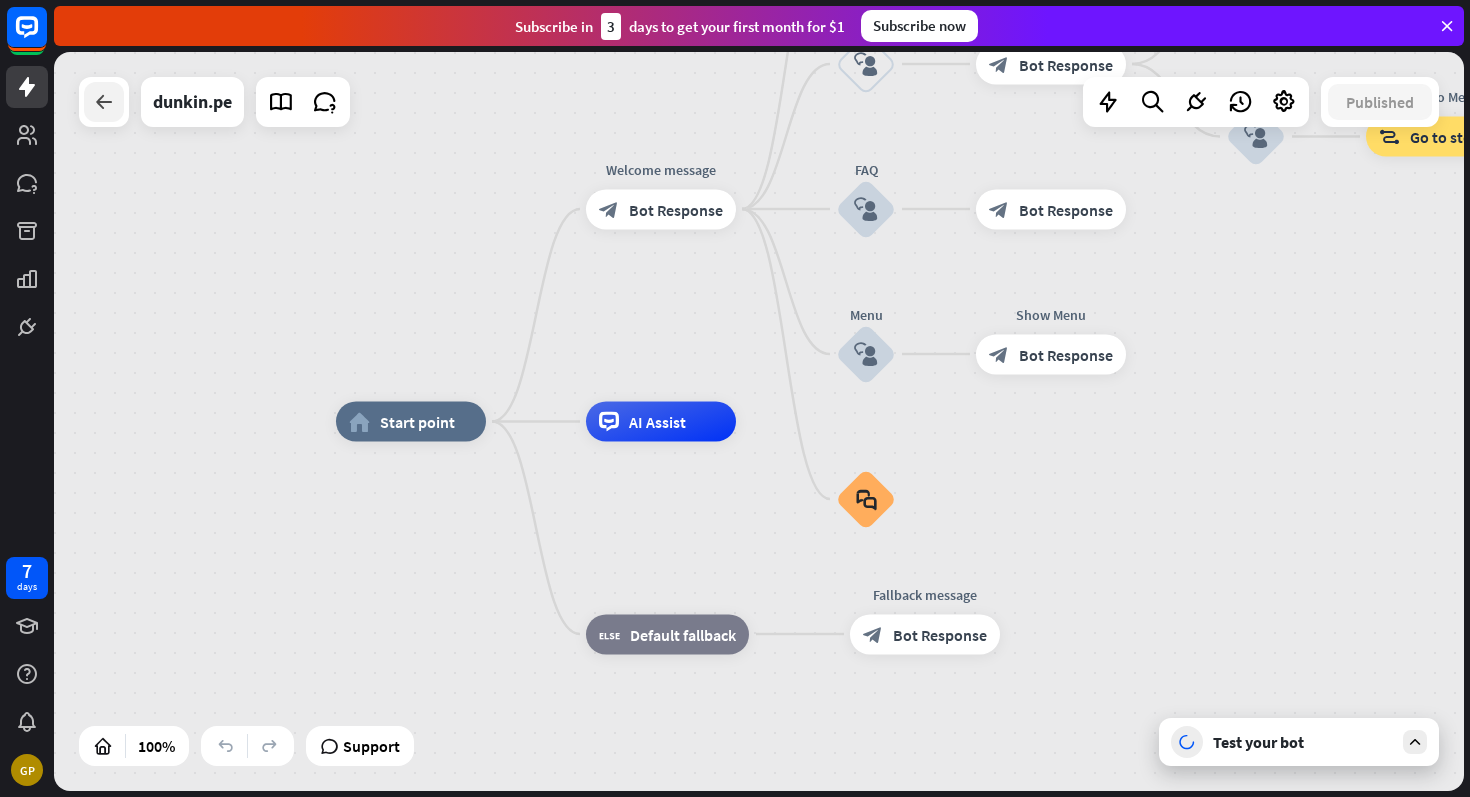 click at bounding box center [104, 102] 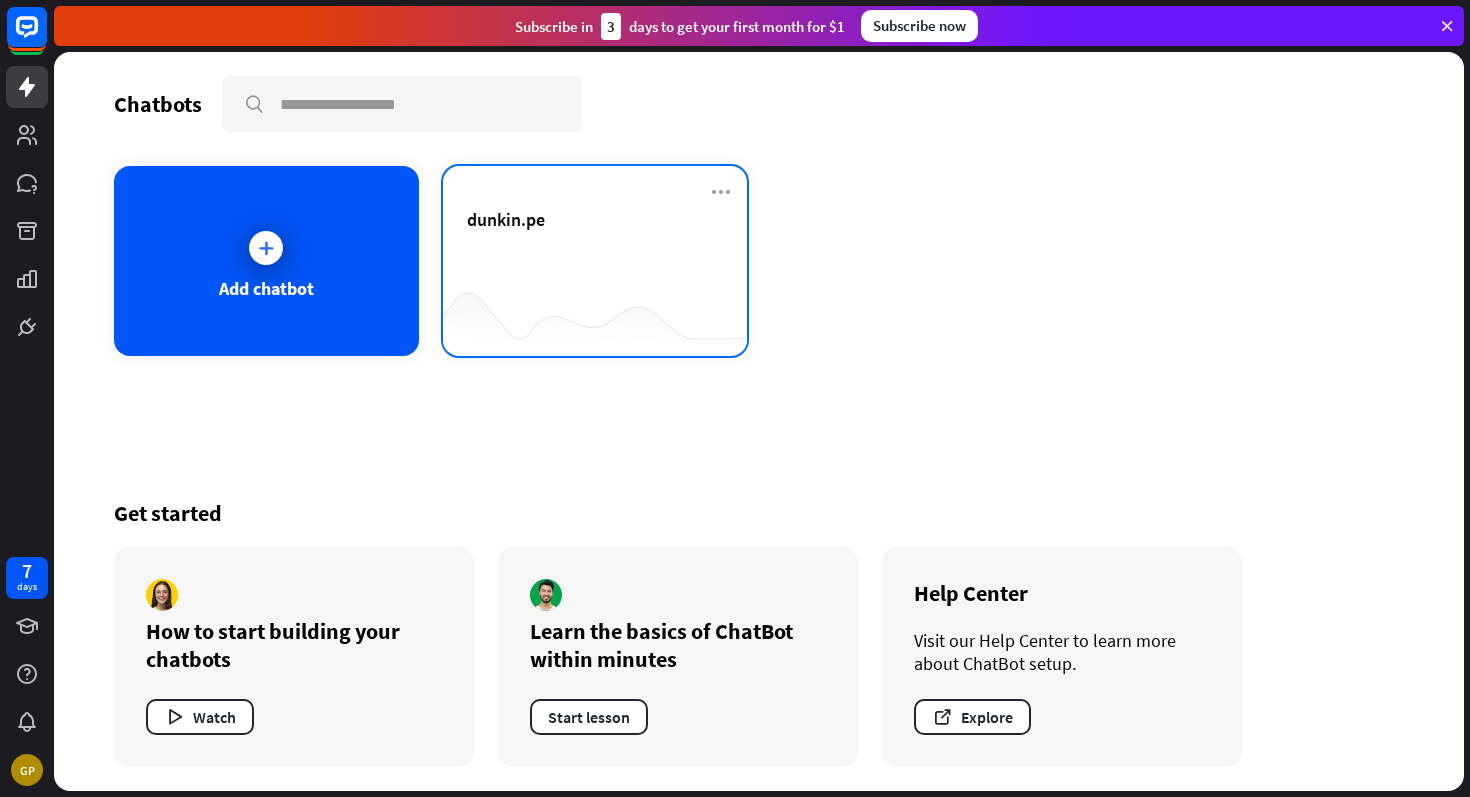 click on "dunkin.pe" at bounding box center (595, 243) 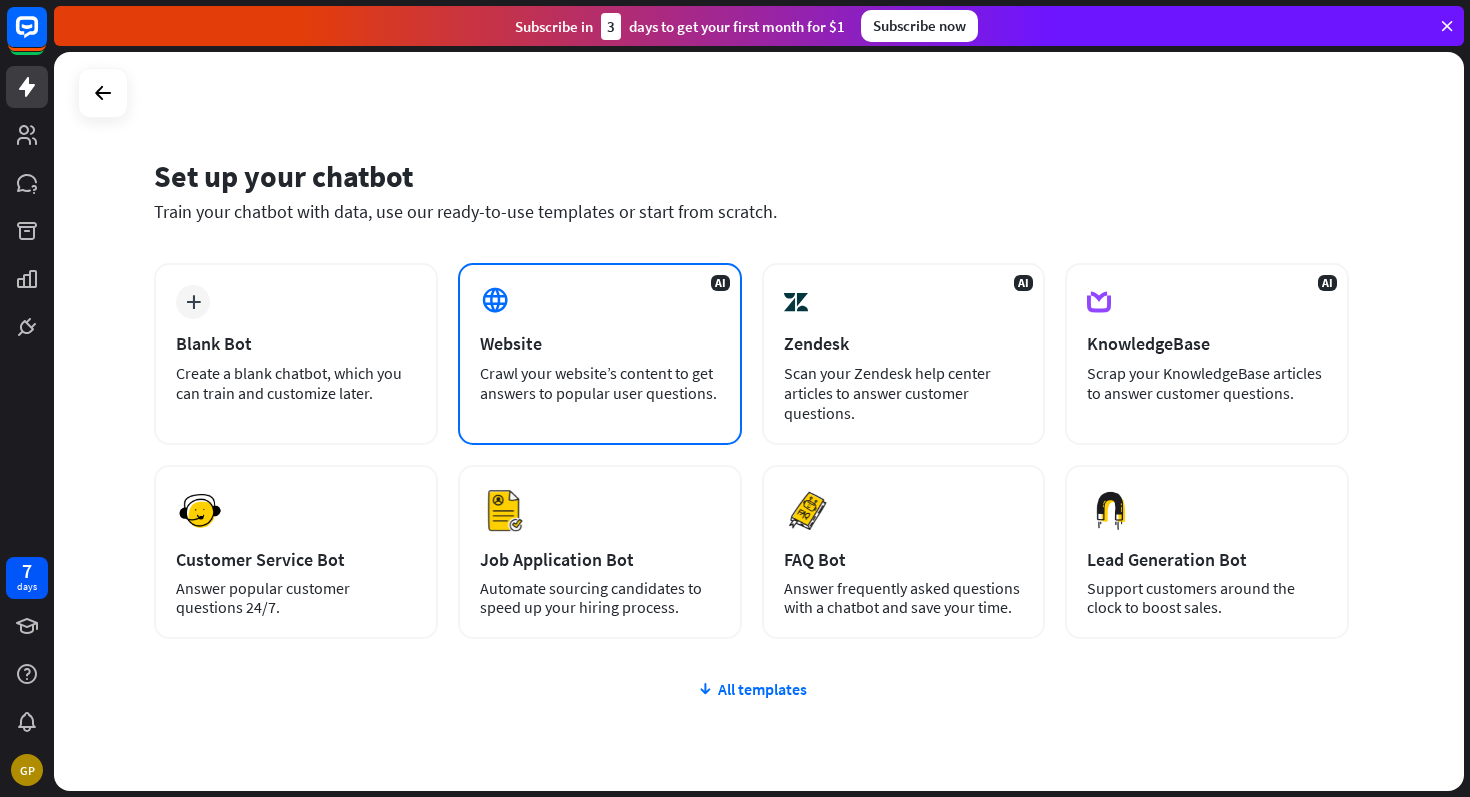 click on "Website" at bounding box center [600, 343] 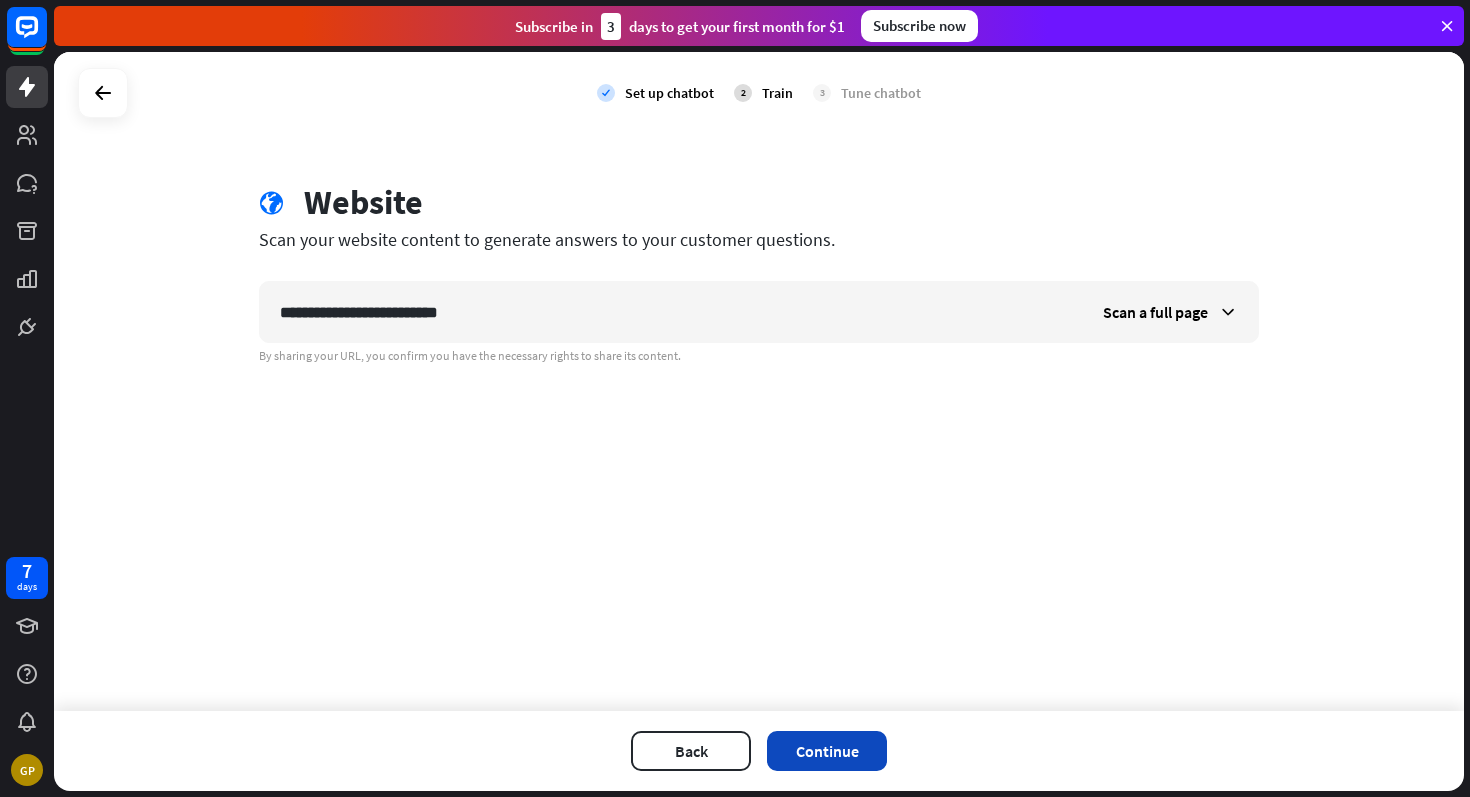 type on "**********" 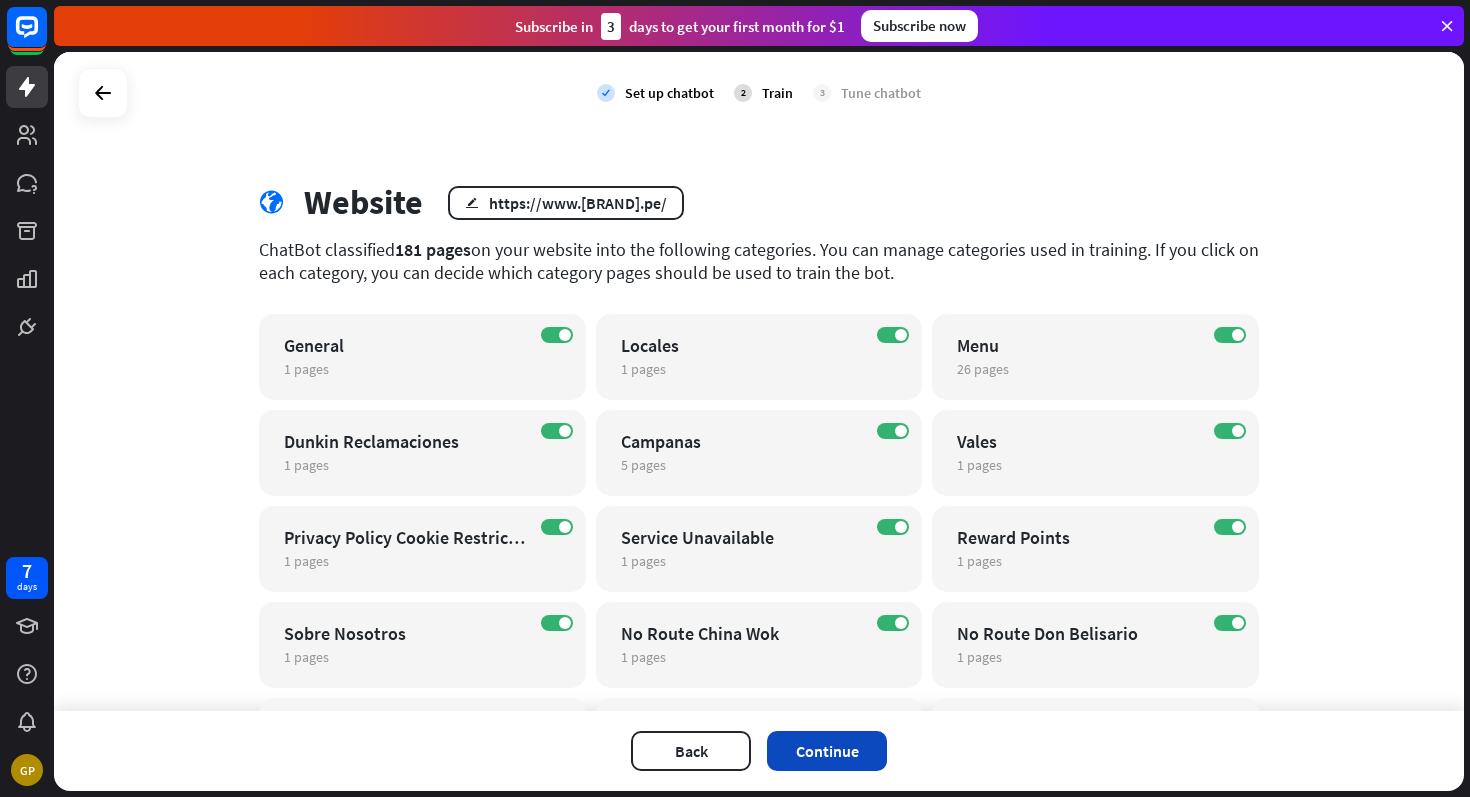 click on "Continue" at bounding box center (827, 751) 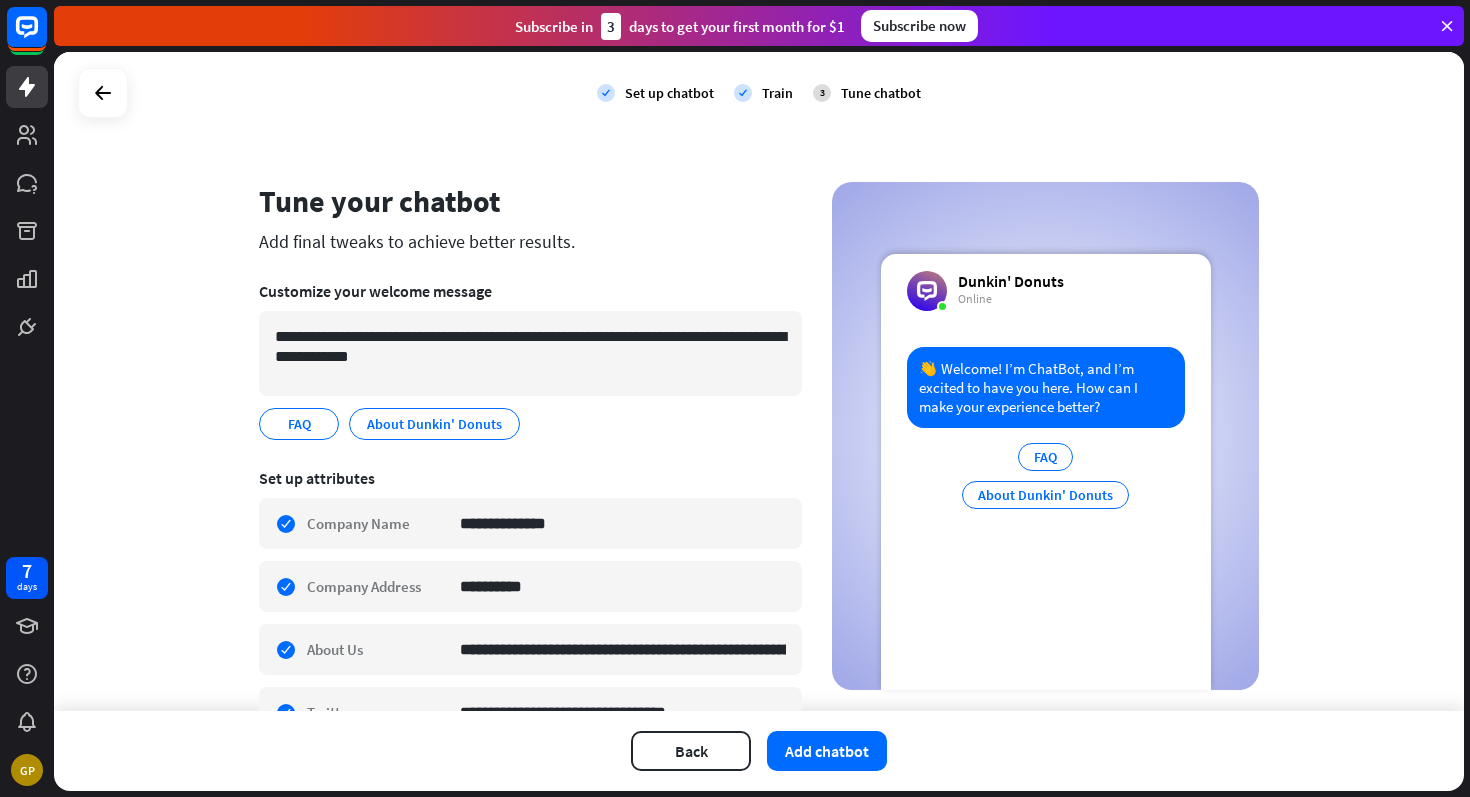 click on "👋 Welcome! I’m ChatBot, and I’m excited to have you here. How can I make your experience better?" at bounding box center [1046, 387] 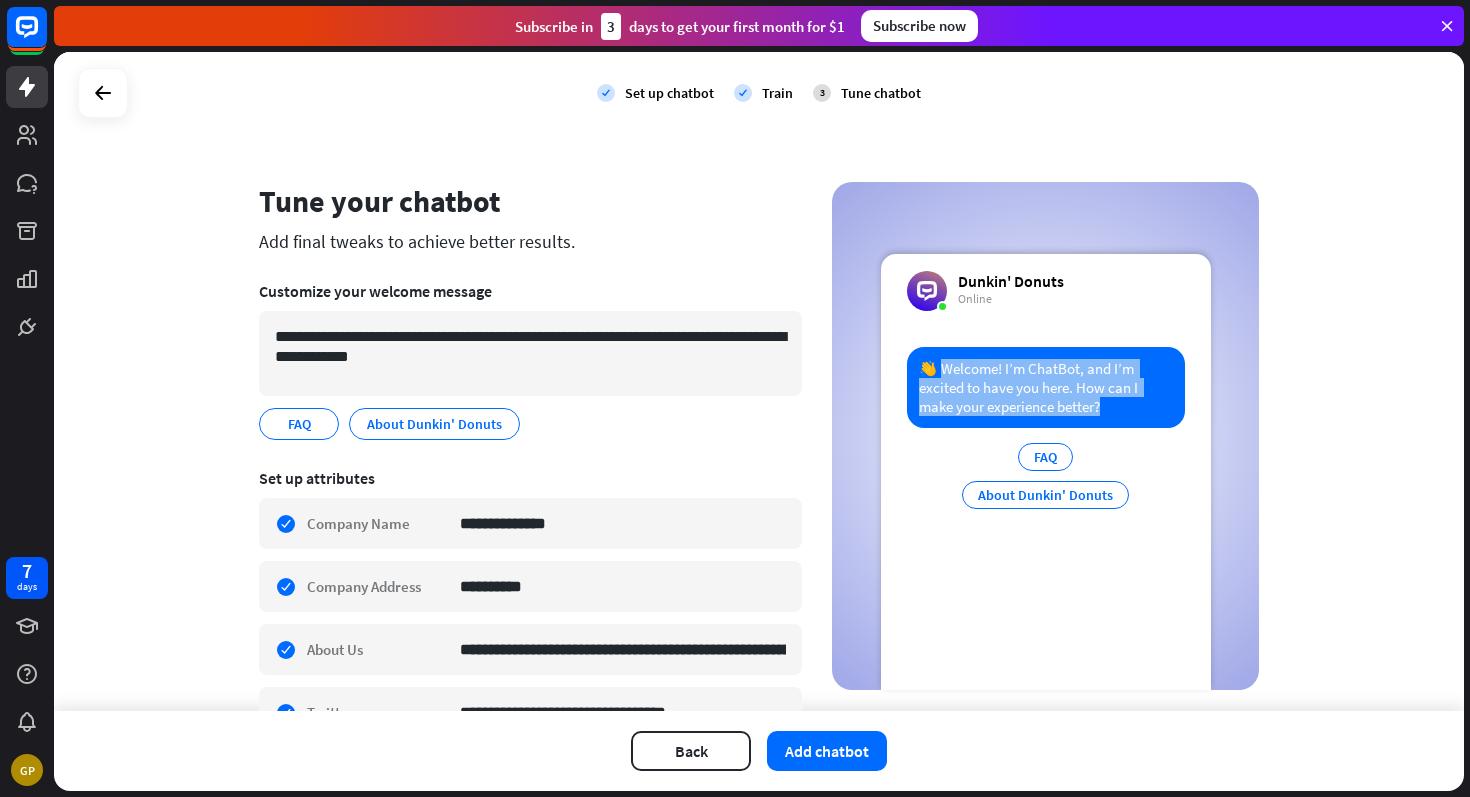 drag, startPoint x: 929, startPoint y: 370, endPoint x: 1123, endPoint y: 410, distance: 198.0808 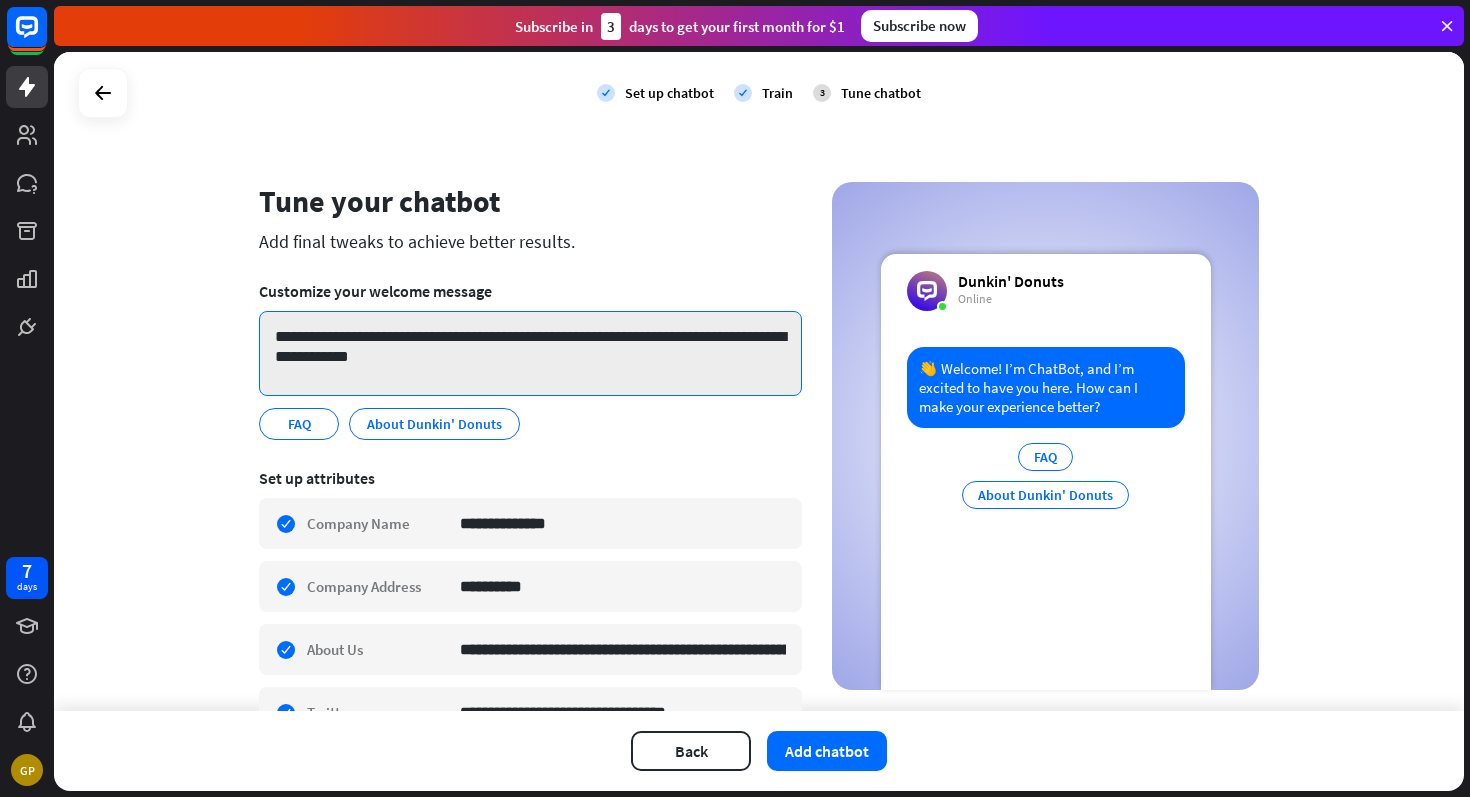 click on "**********" at bounding box center [530, 353] 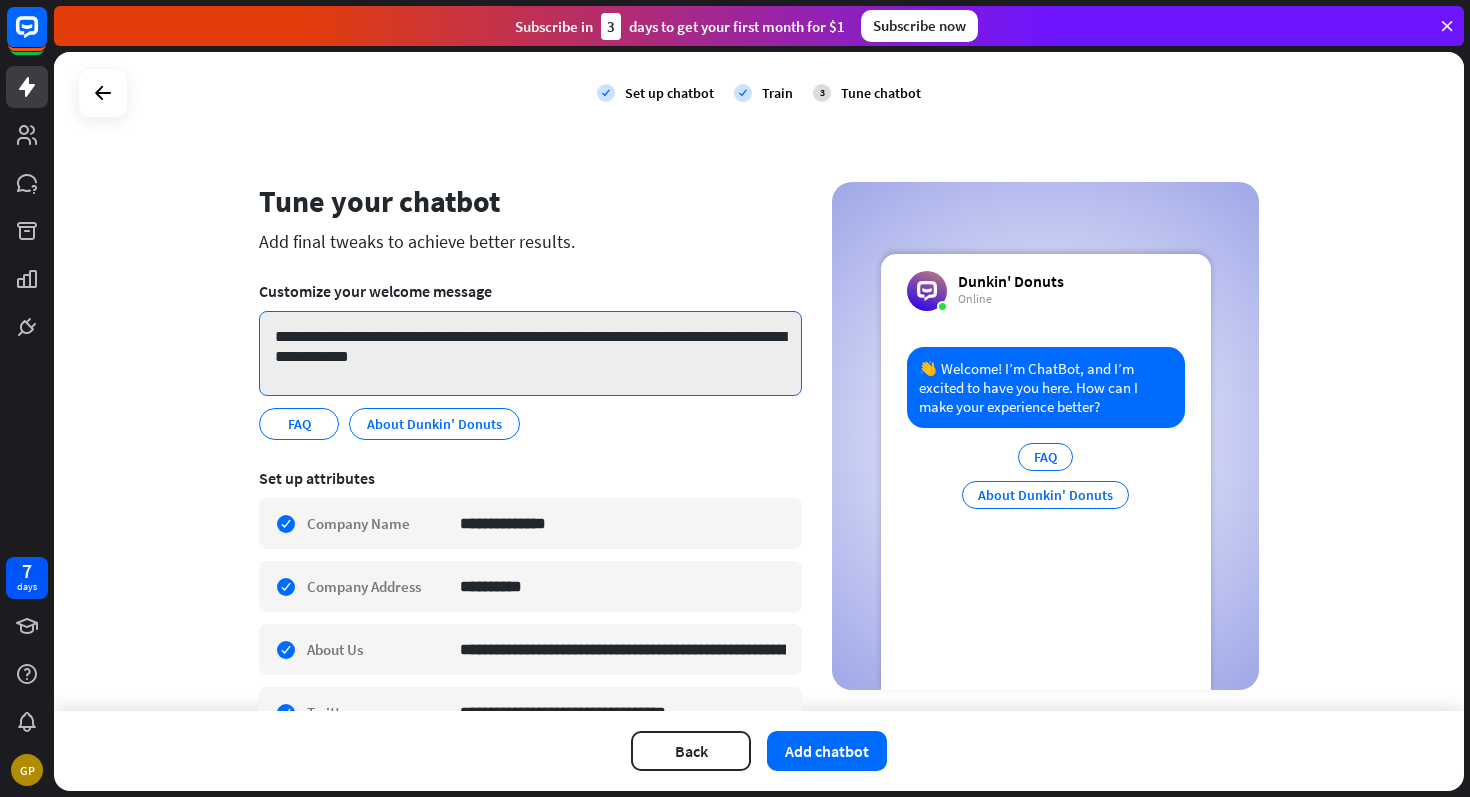 drag, startPoint x: 424, startPoint y: 356, endPoint x: 270, endPoint y: 328, distance: 156.52477 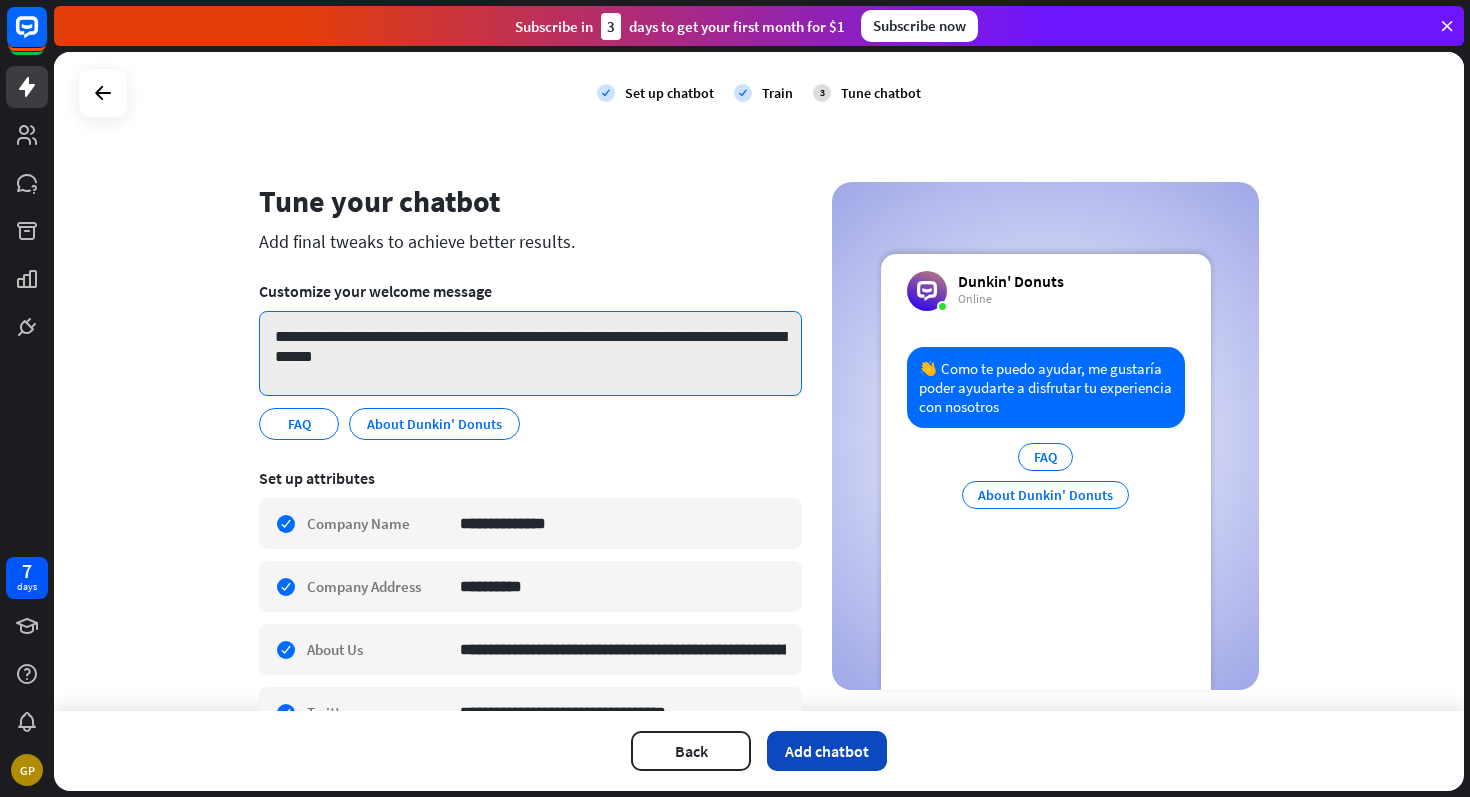 type on "**********" 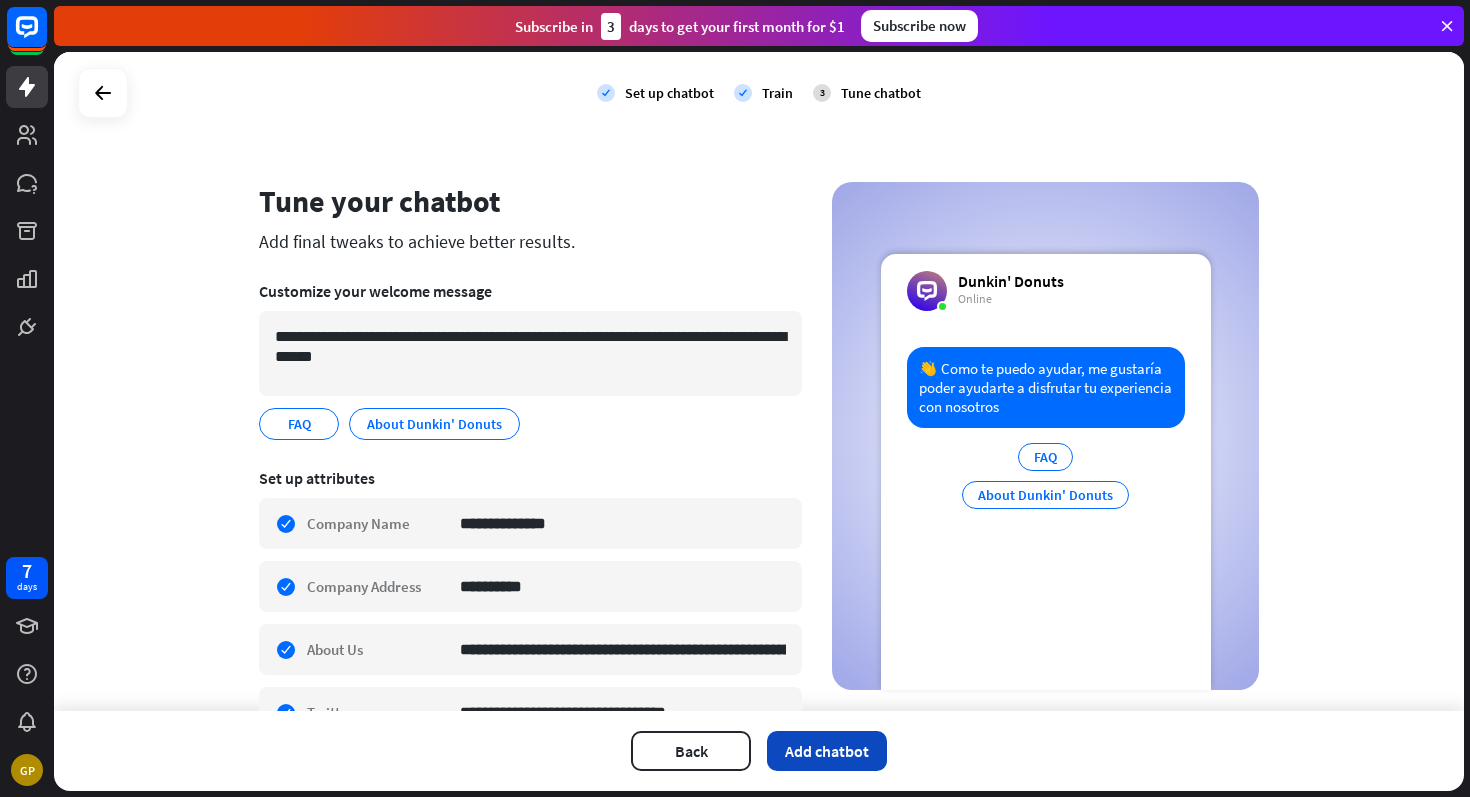 click on "Add chatbot" at bounding box center [827, 751] 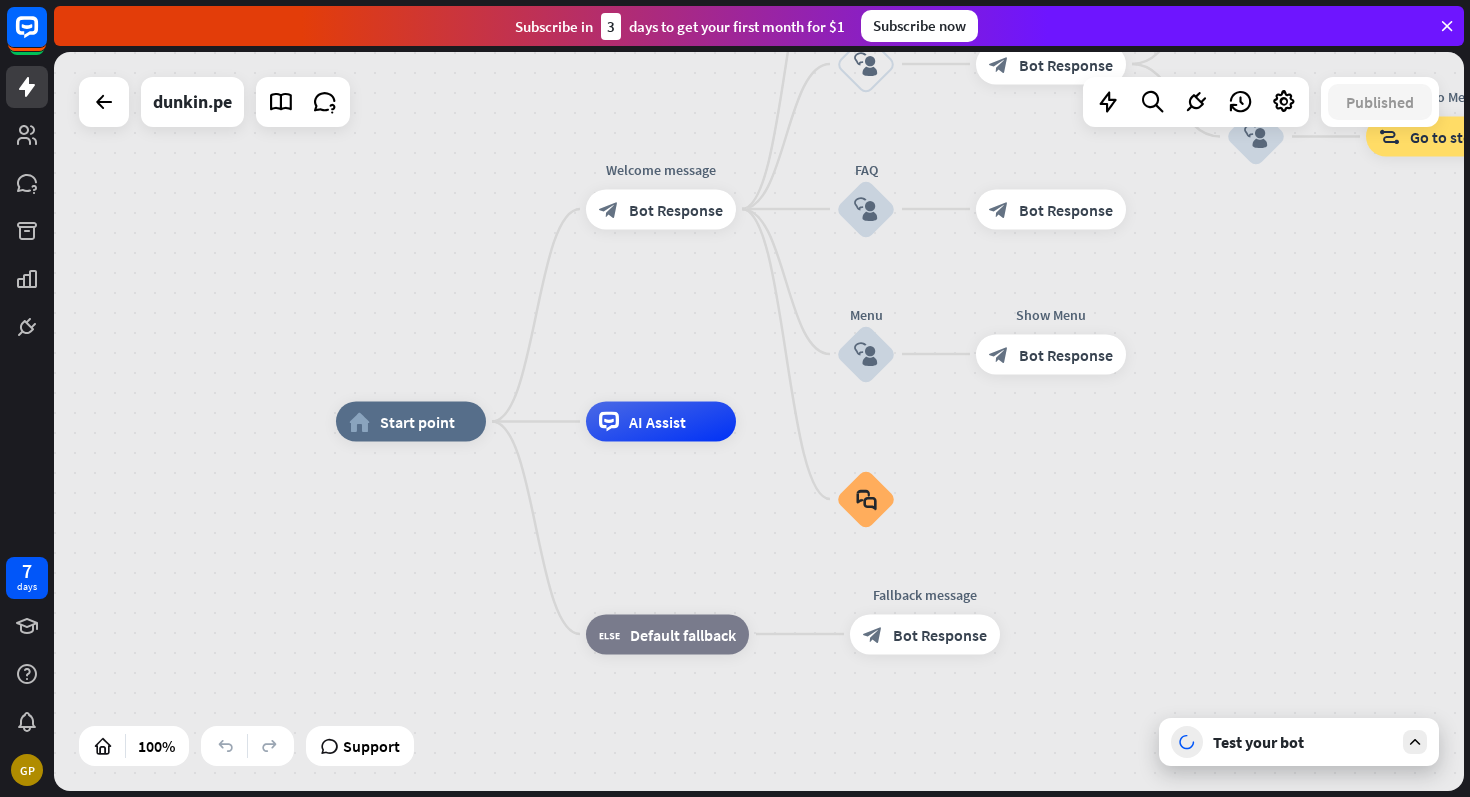 click on "Test your bot" at bounding box center (1303, 742) 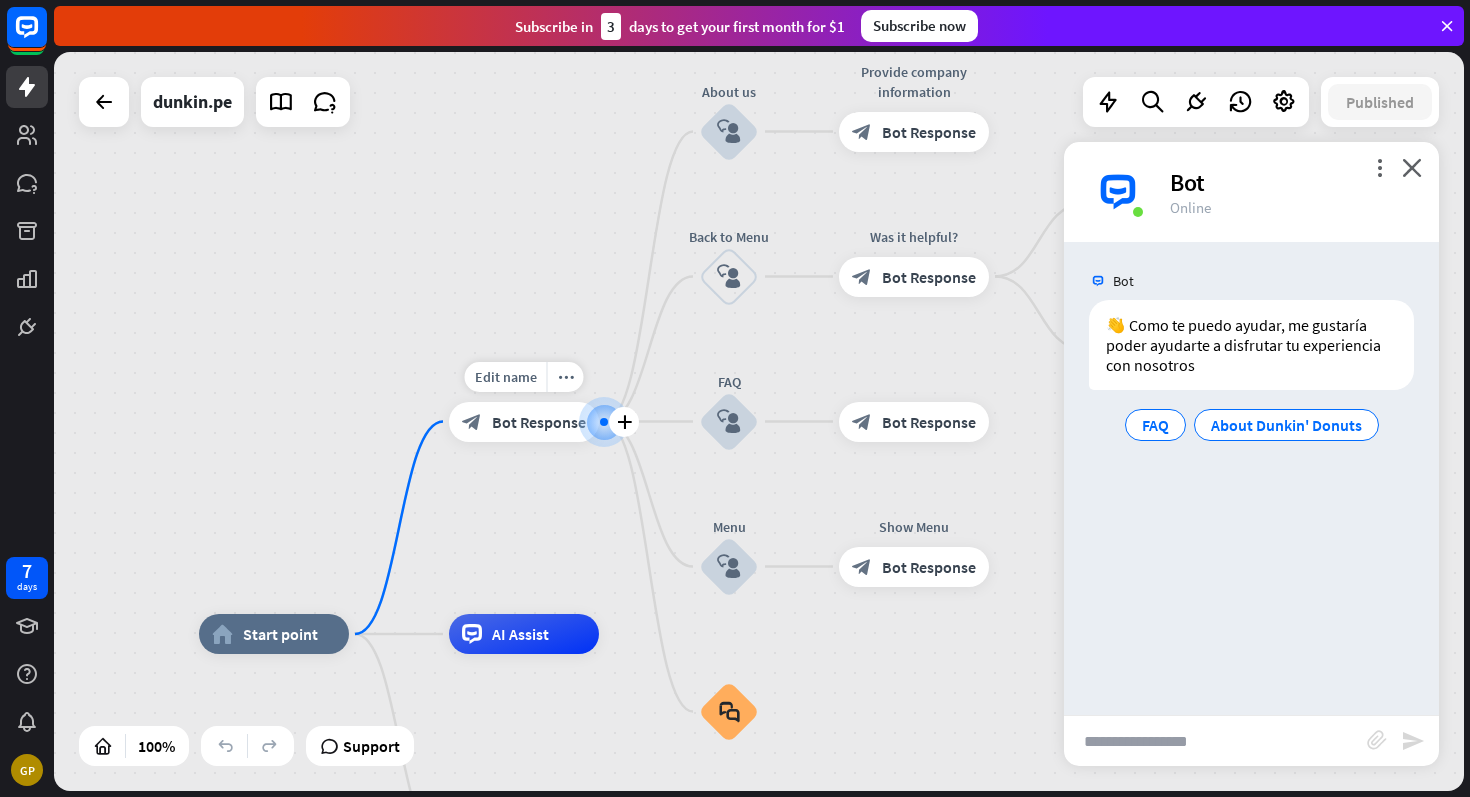click at bounding box center (604, 422) 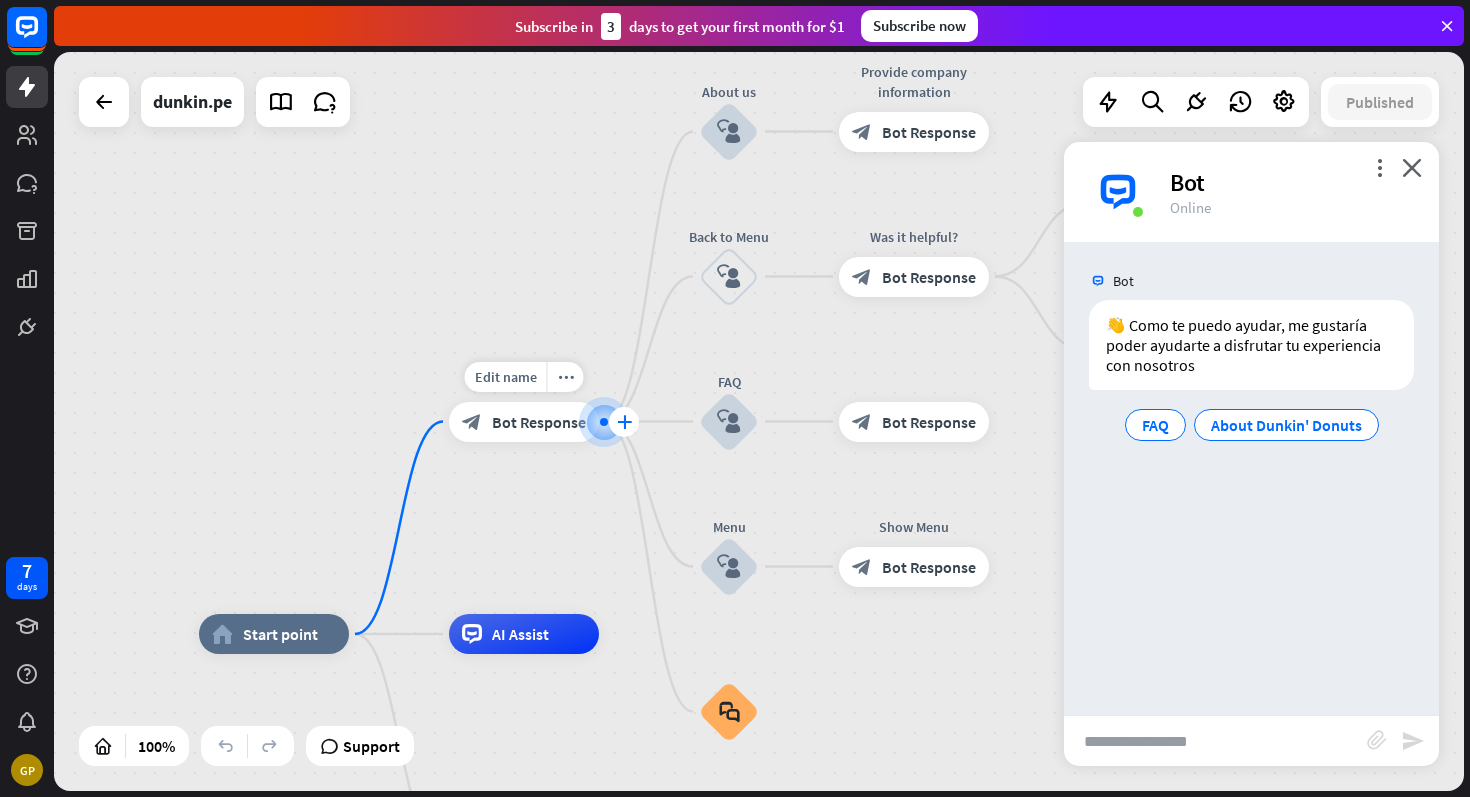 click on "plus" at bounding box center [624, 422] 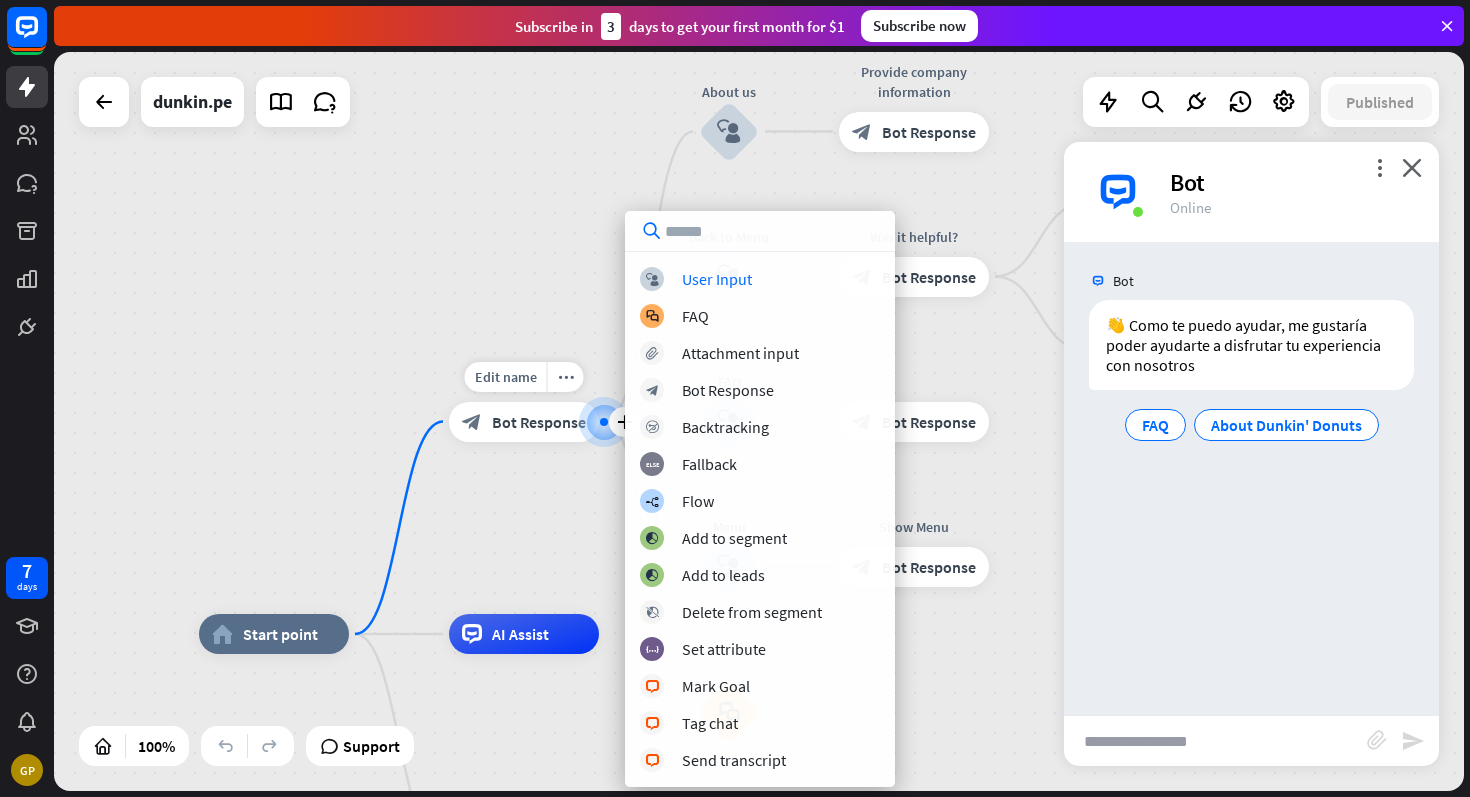 click on "Bot Response" at bounding box center (539, 422) 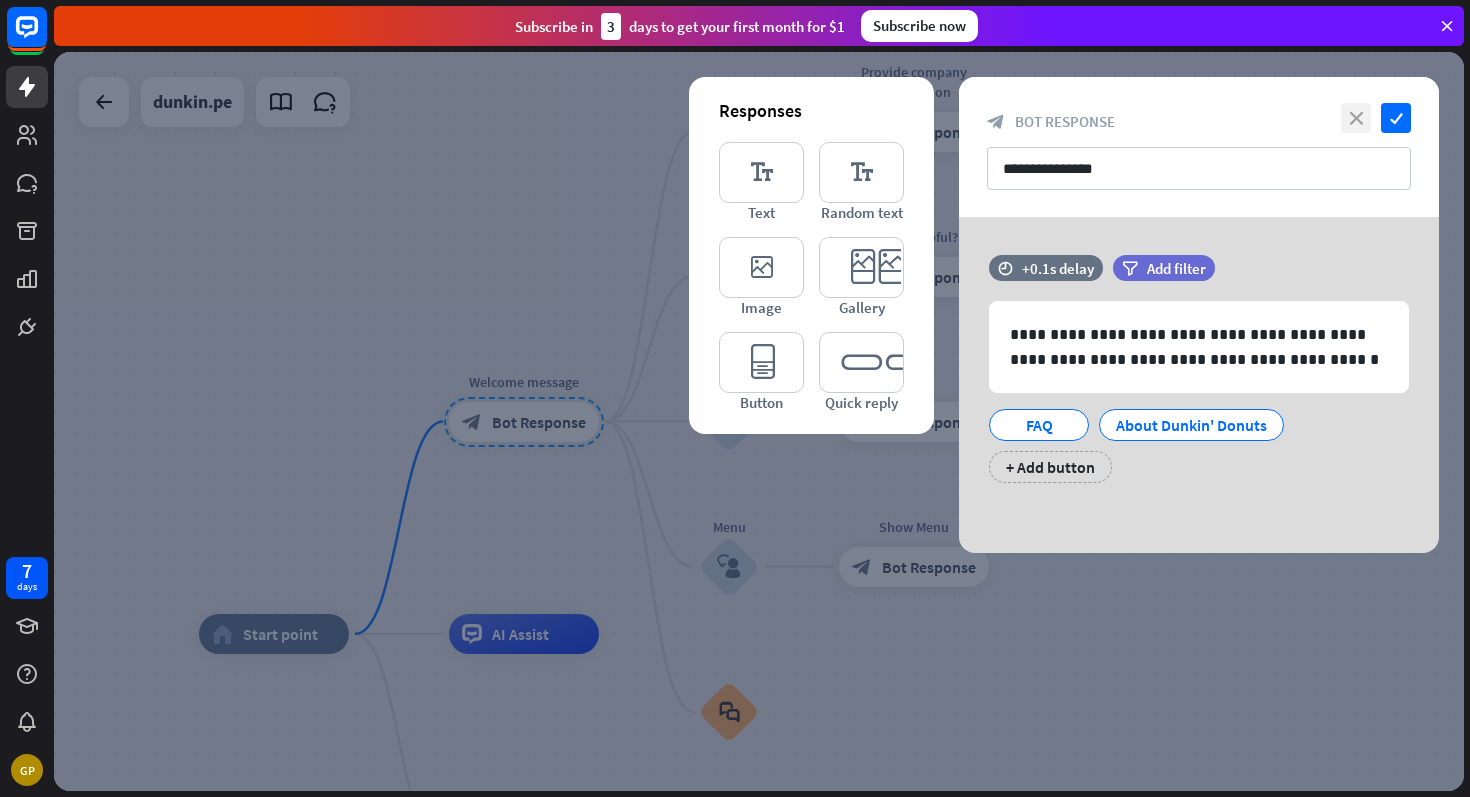 click on "close" at bounding box center (1356, 118) 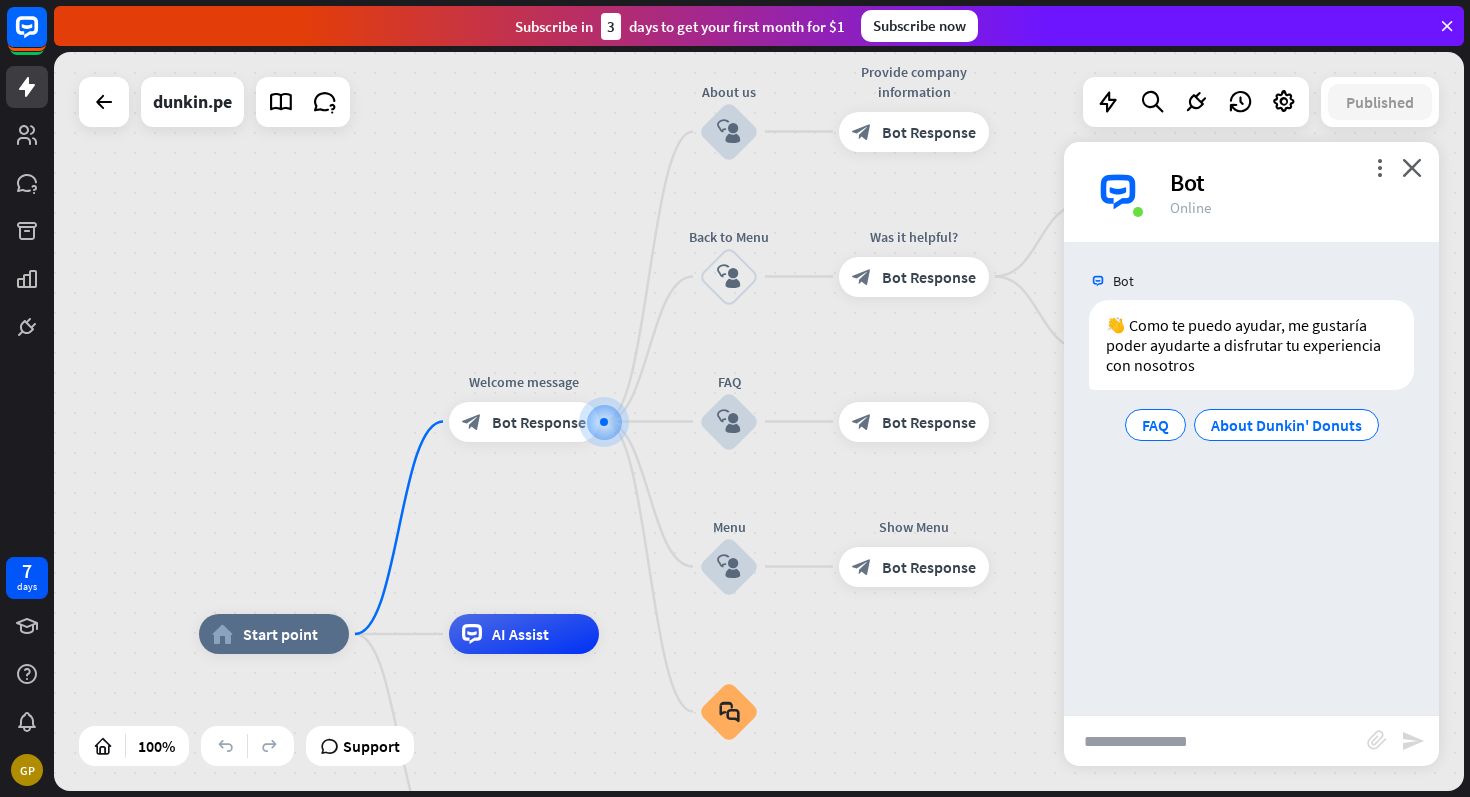 click at bounding box center (1215, 741) 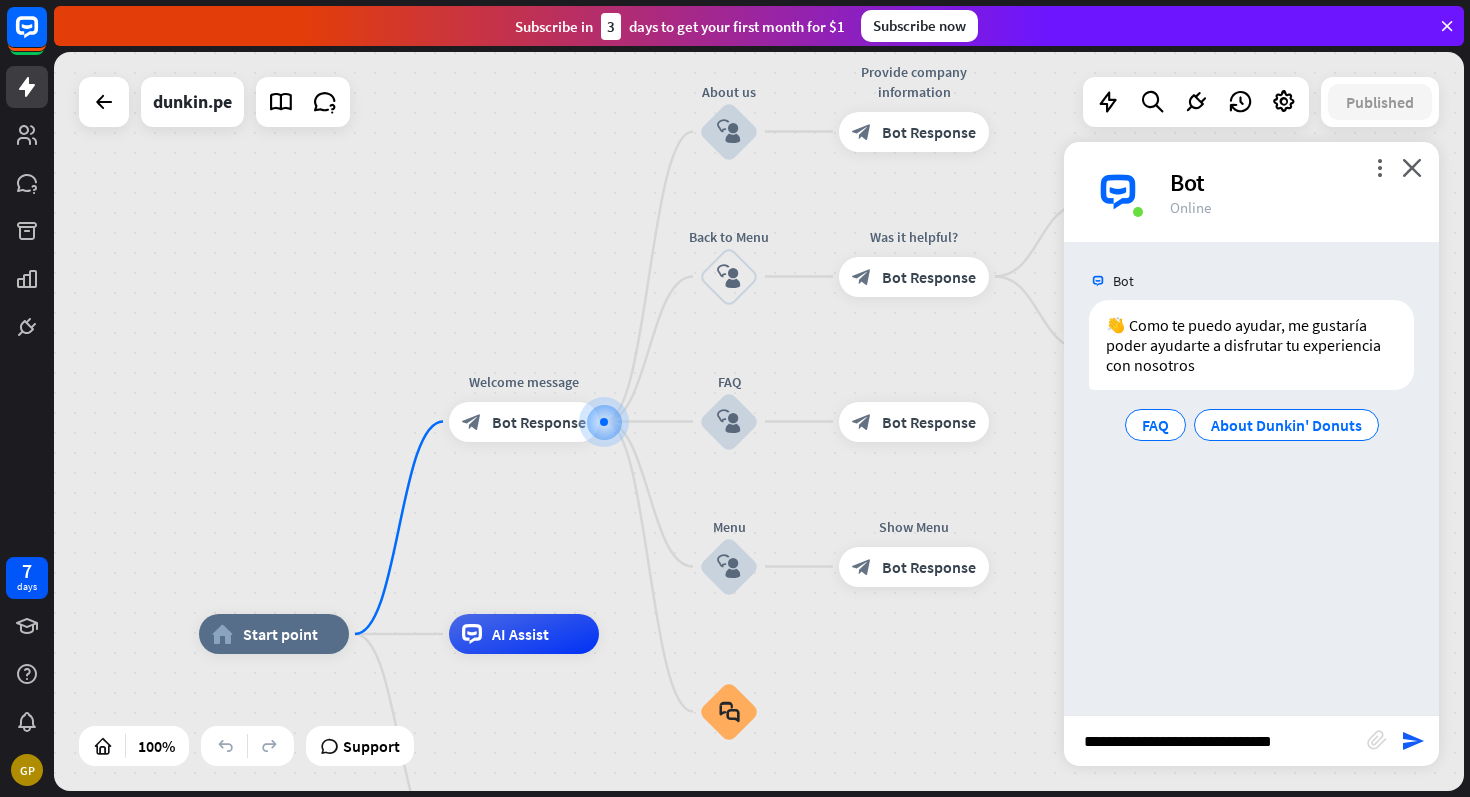 type on "**********" 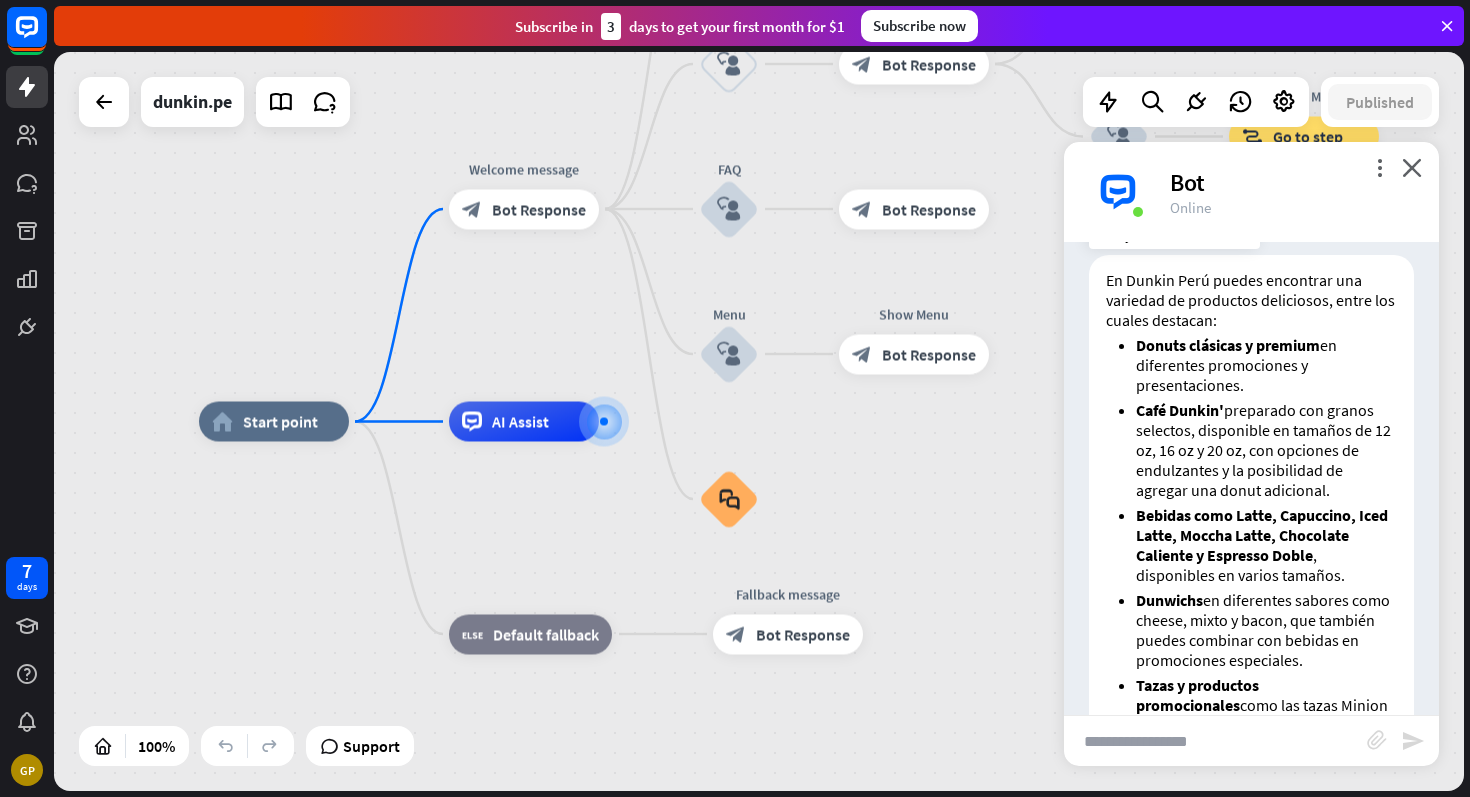 scroll, scrollTop: 253, scrollLeft: 0, axis: vertical 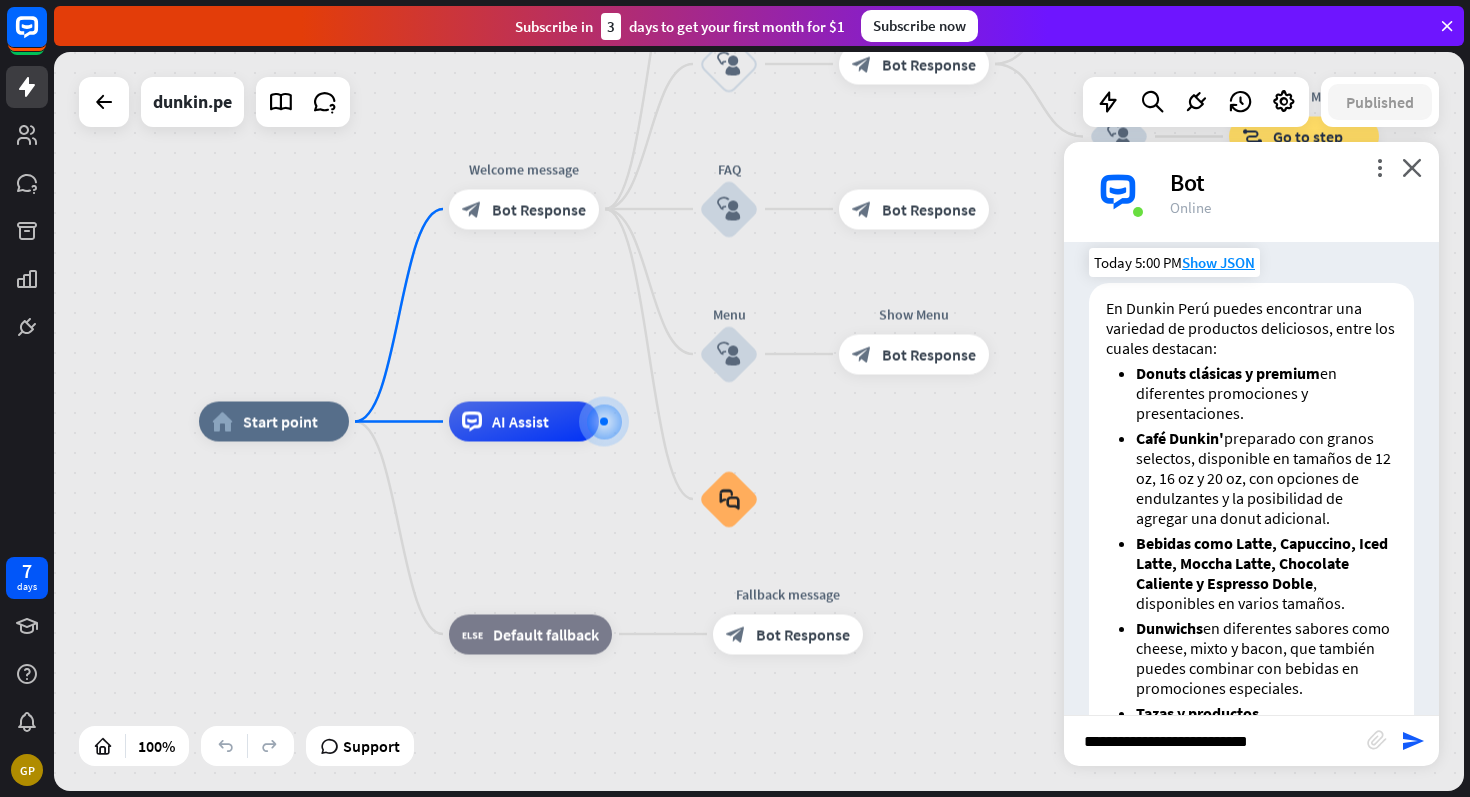 type on "**********" 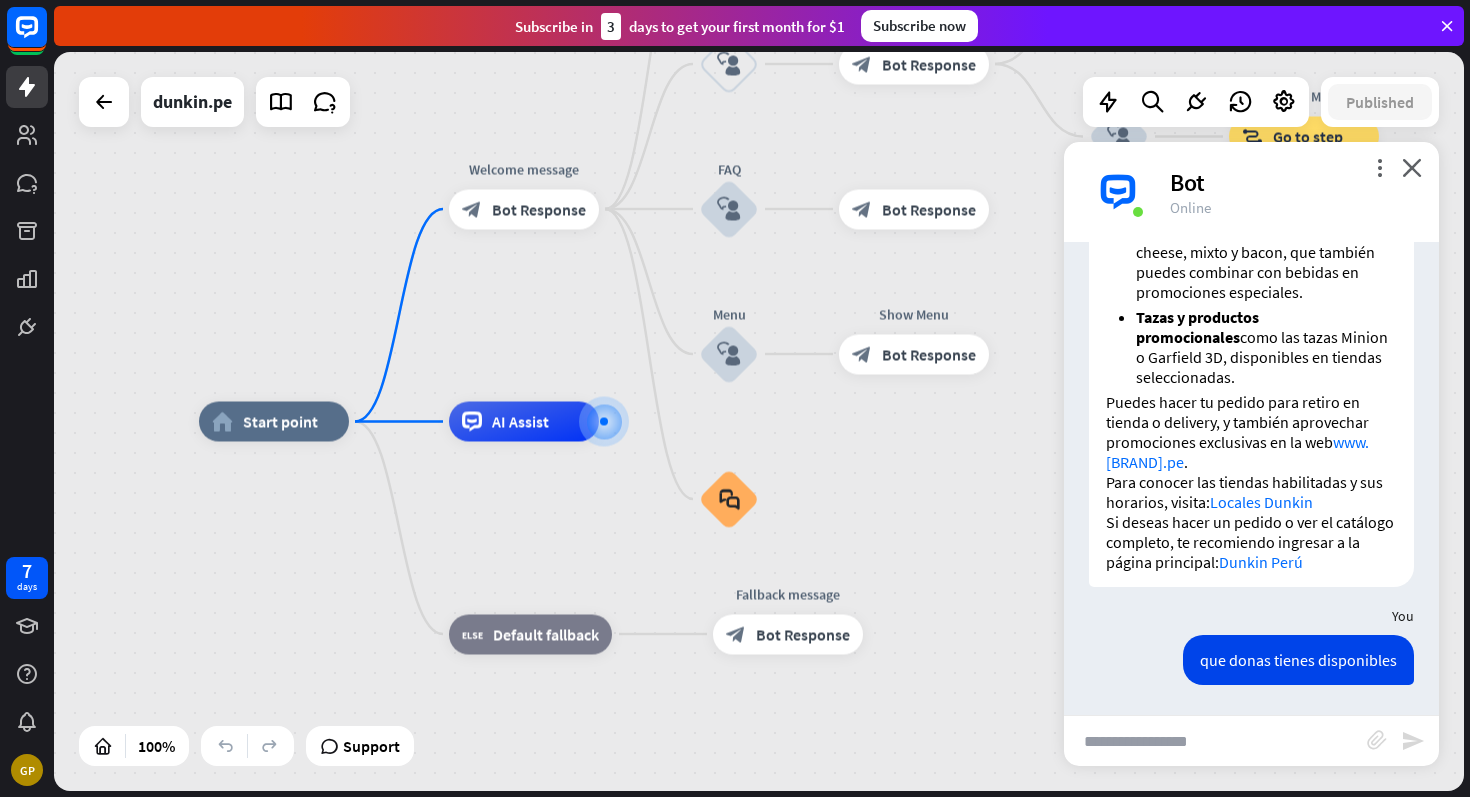 scroll, scrollTop: 1227, scrollLeft: 0, axis: vertical 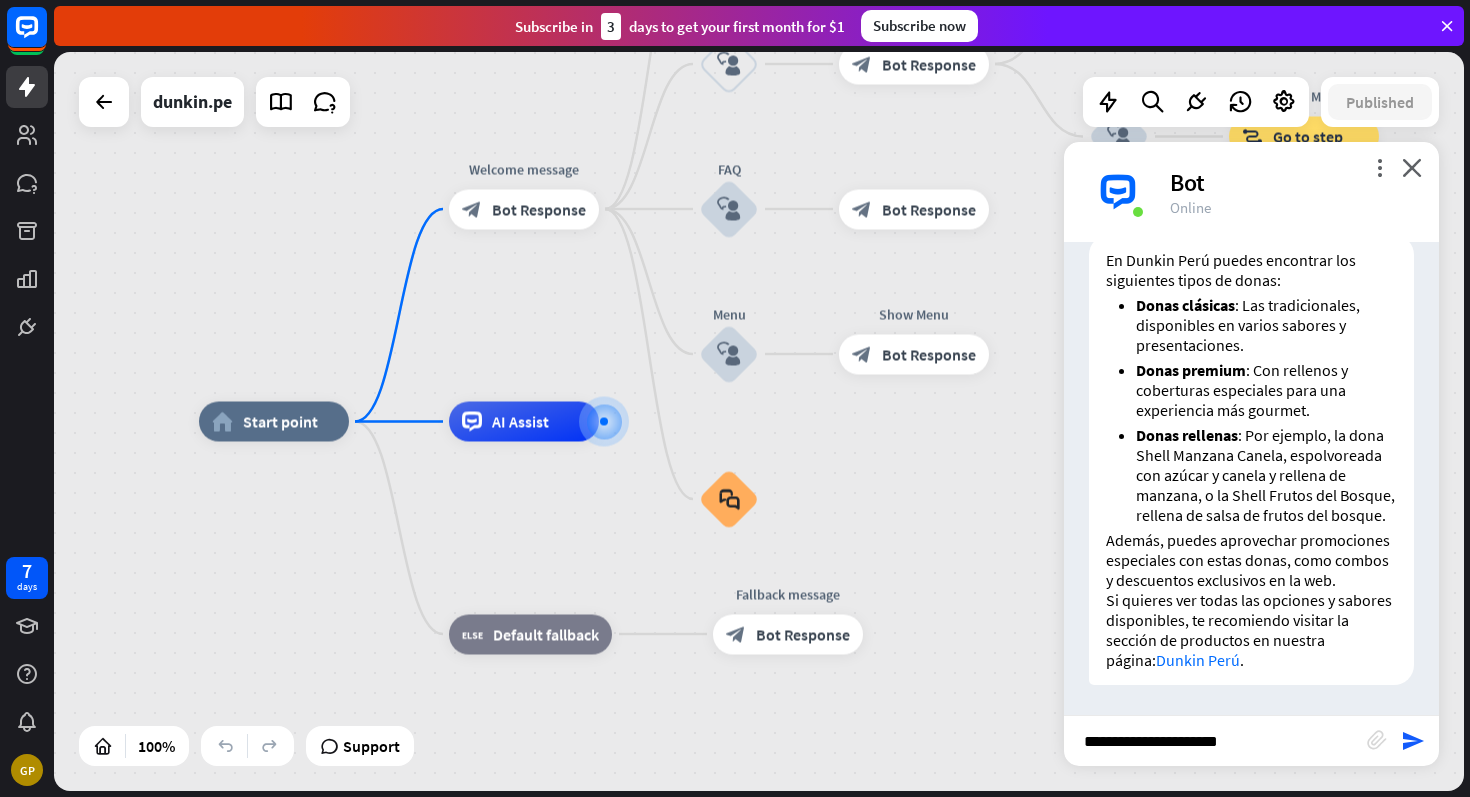 type on "**********" 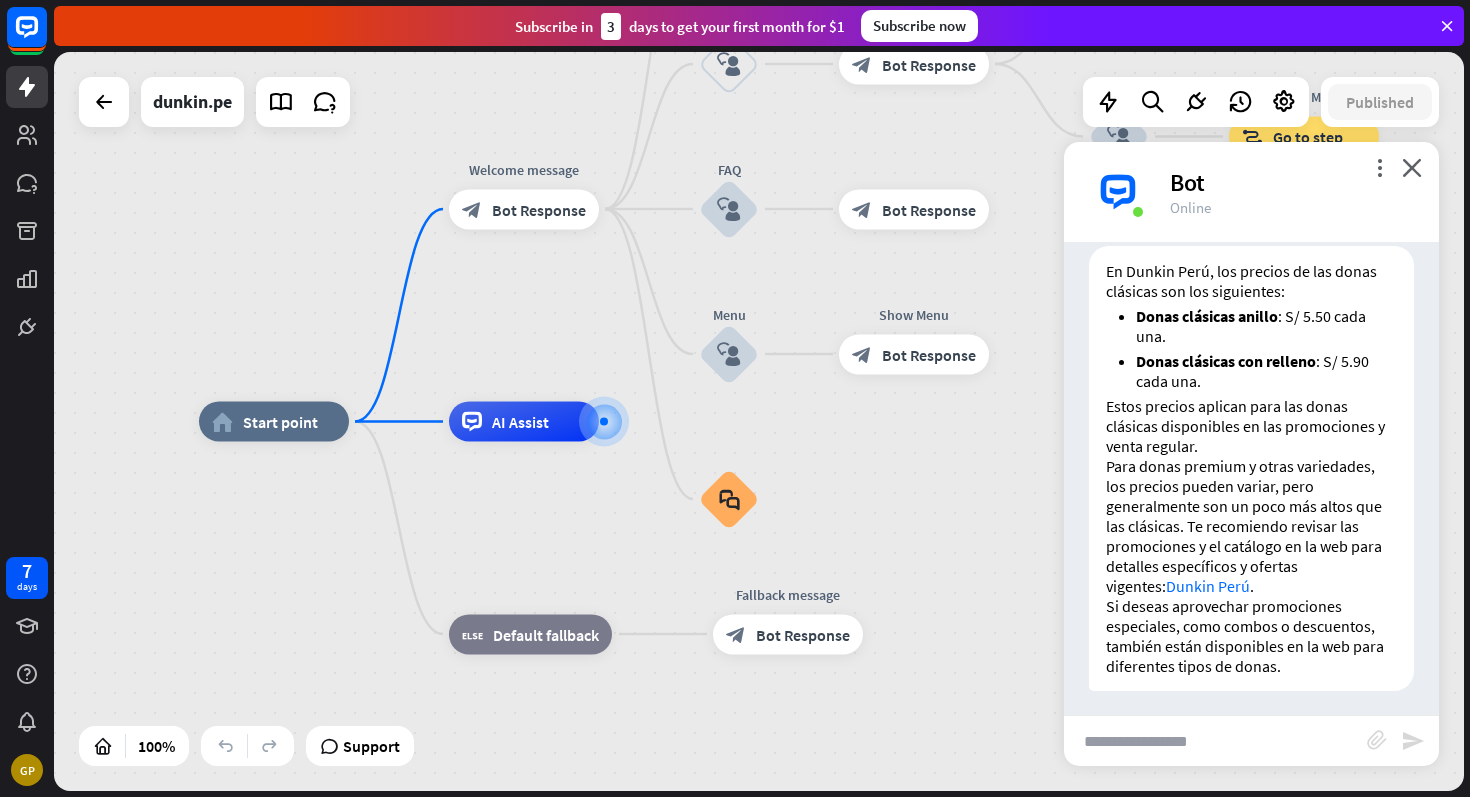 scroll, scrollTop: 1818, scrollLeft: 0, axis: vertical 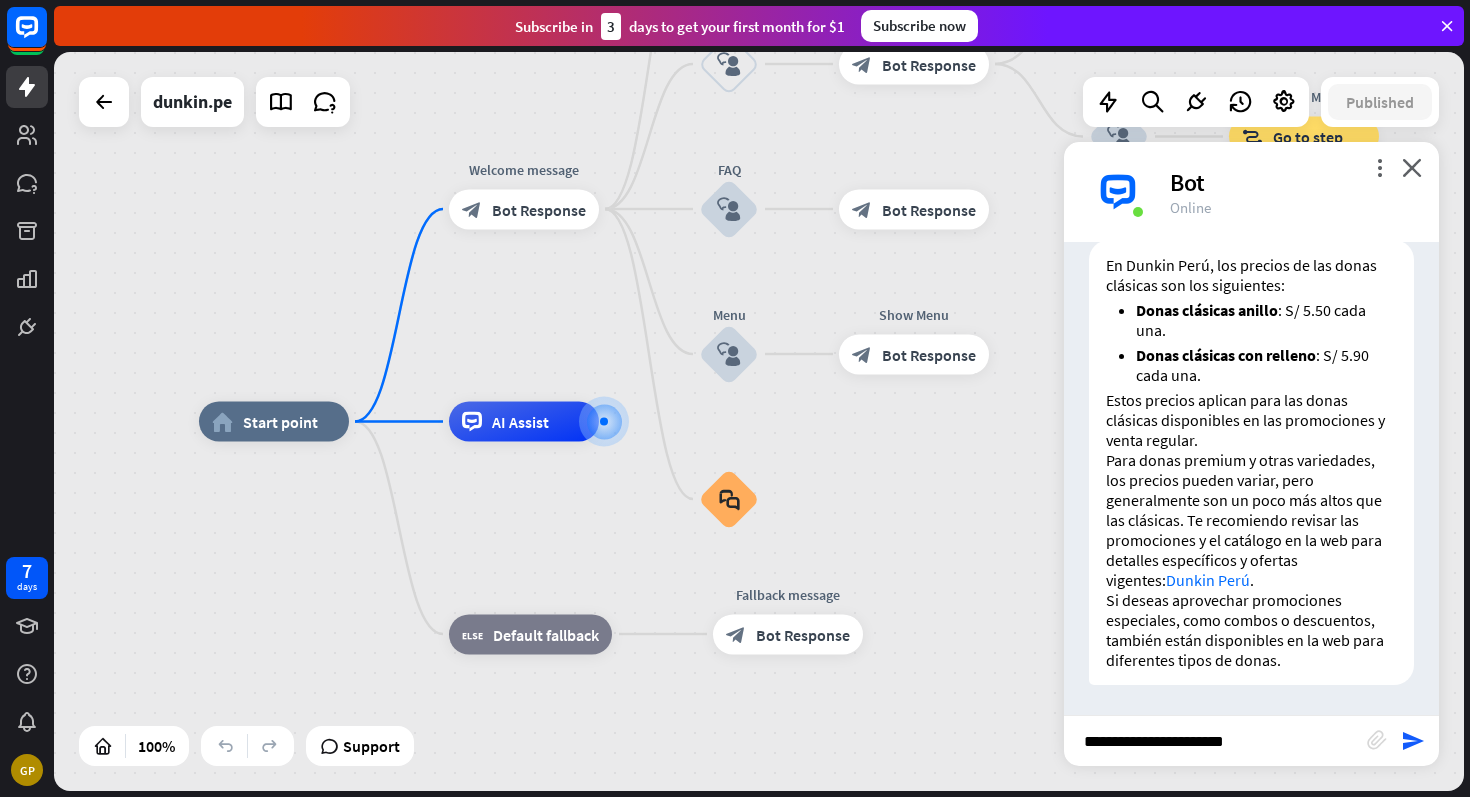 type on "**********" 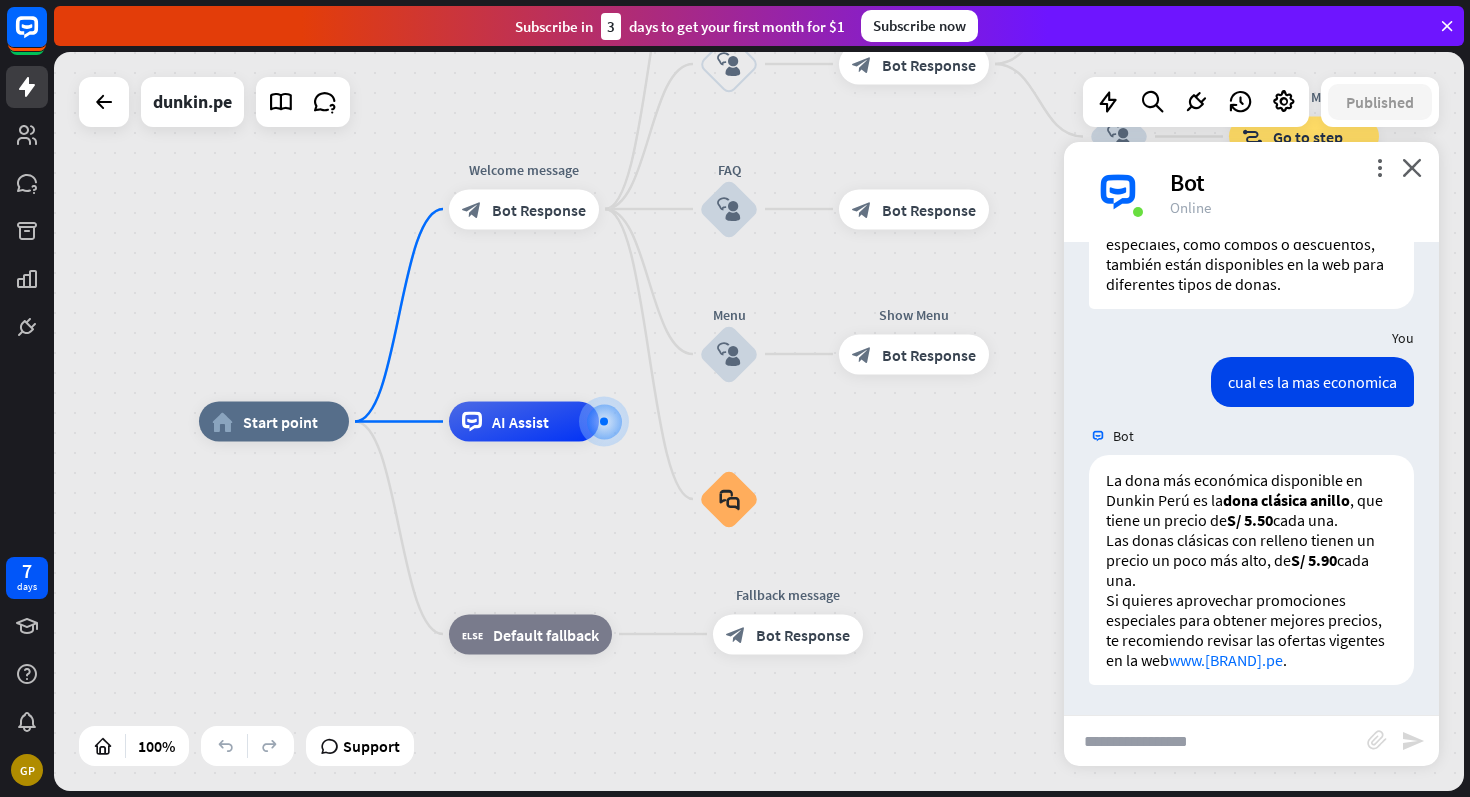 scroll, scrollTop: 2194, scrollLeft: 0, axis: vertical 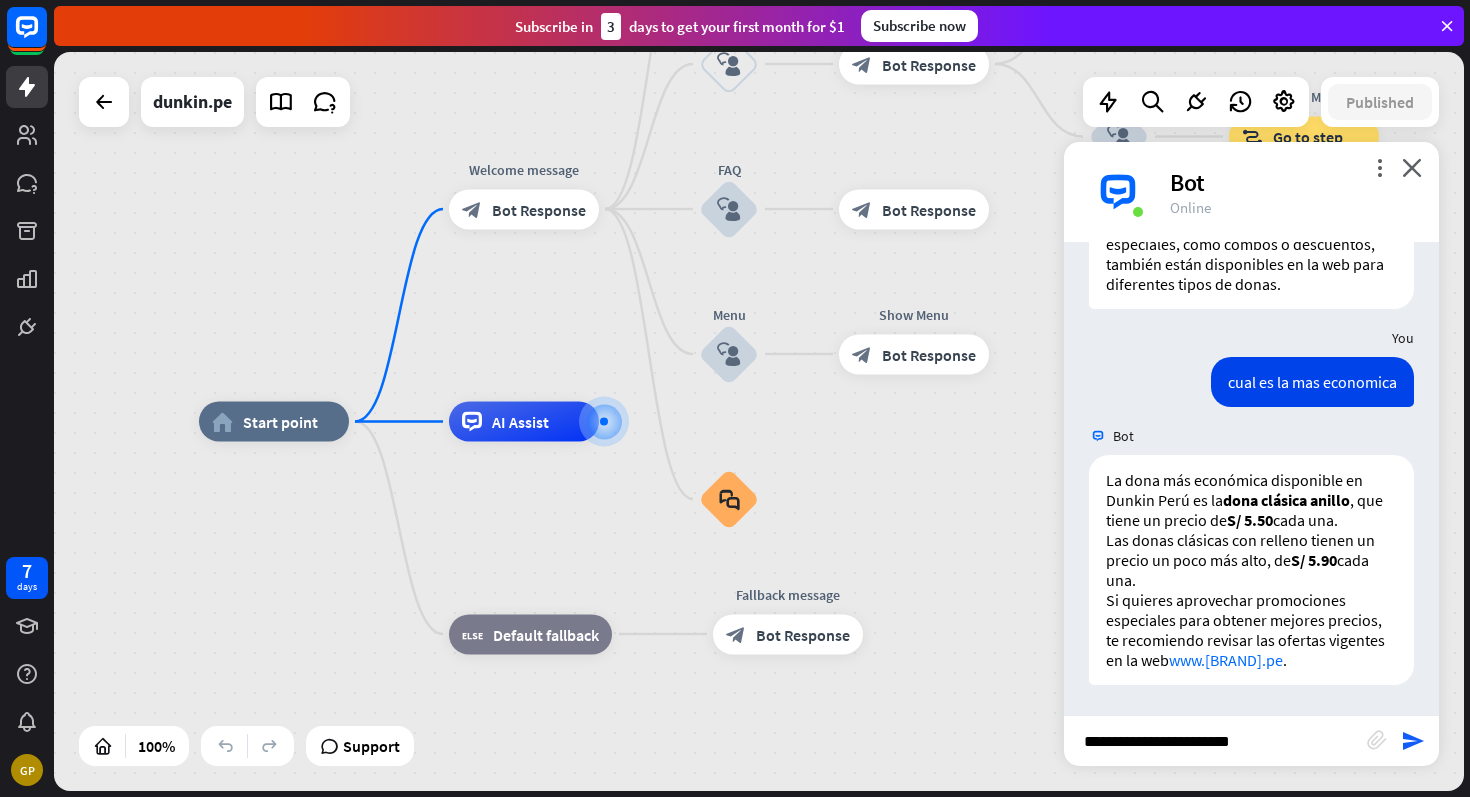 type on "**********" 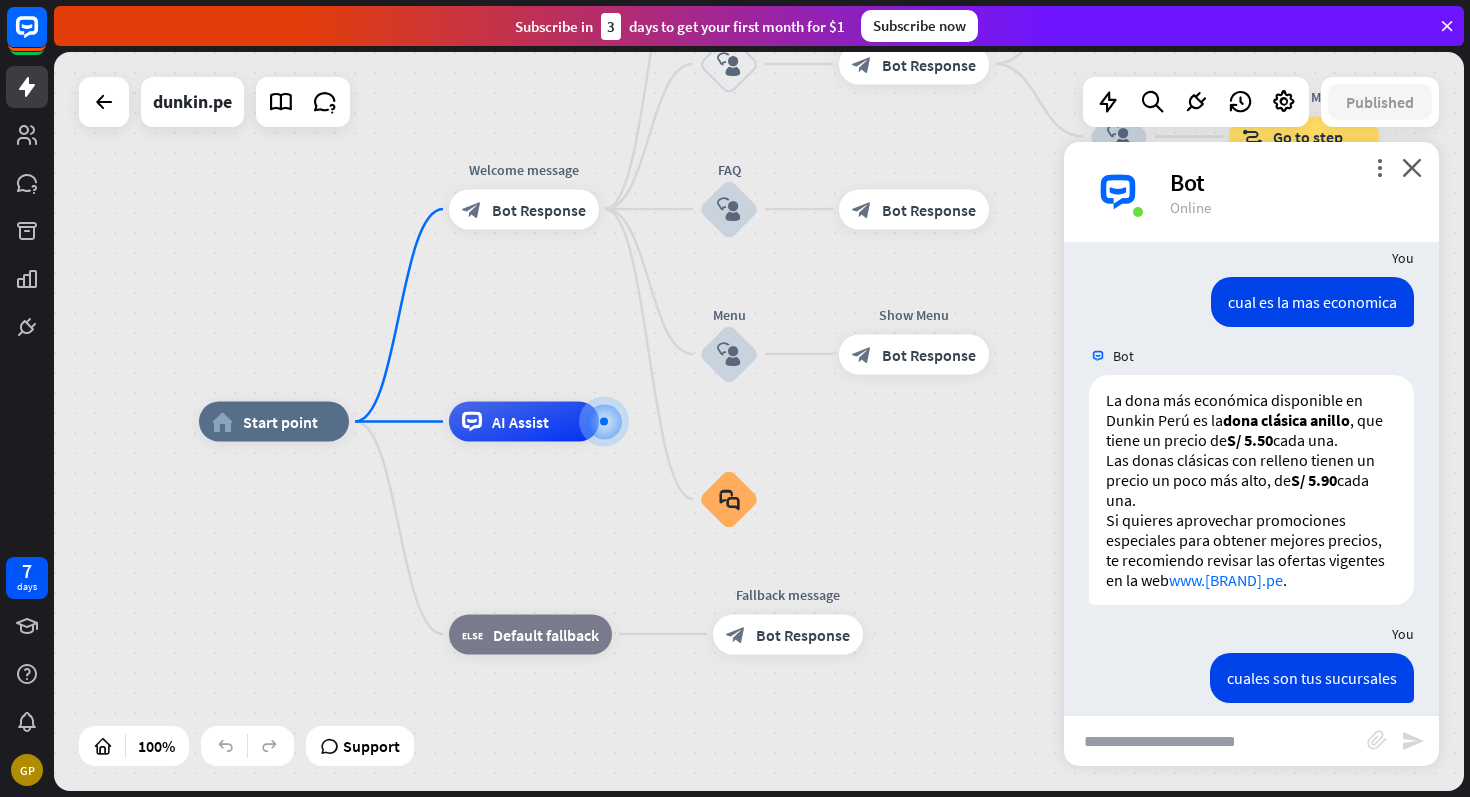 type 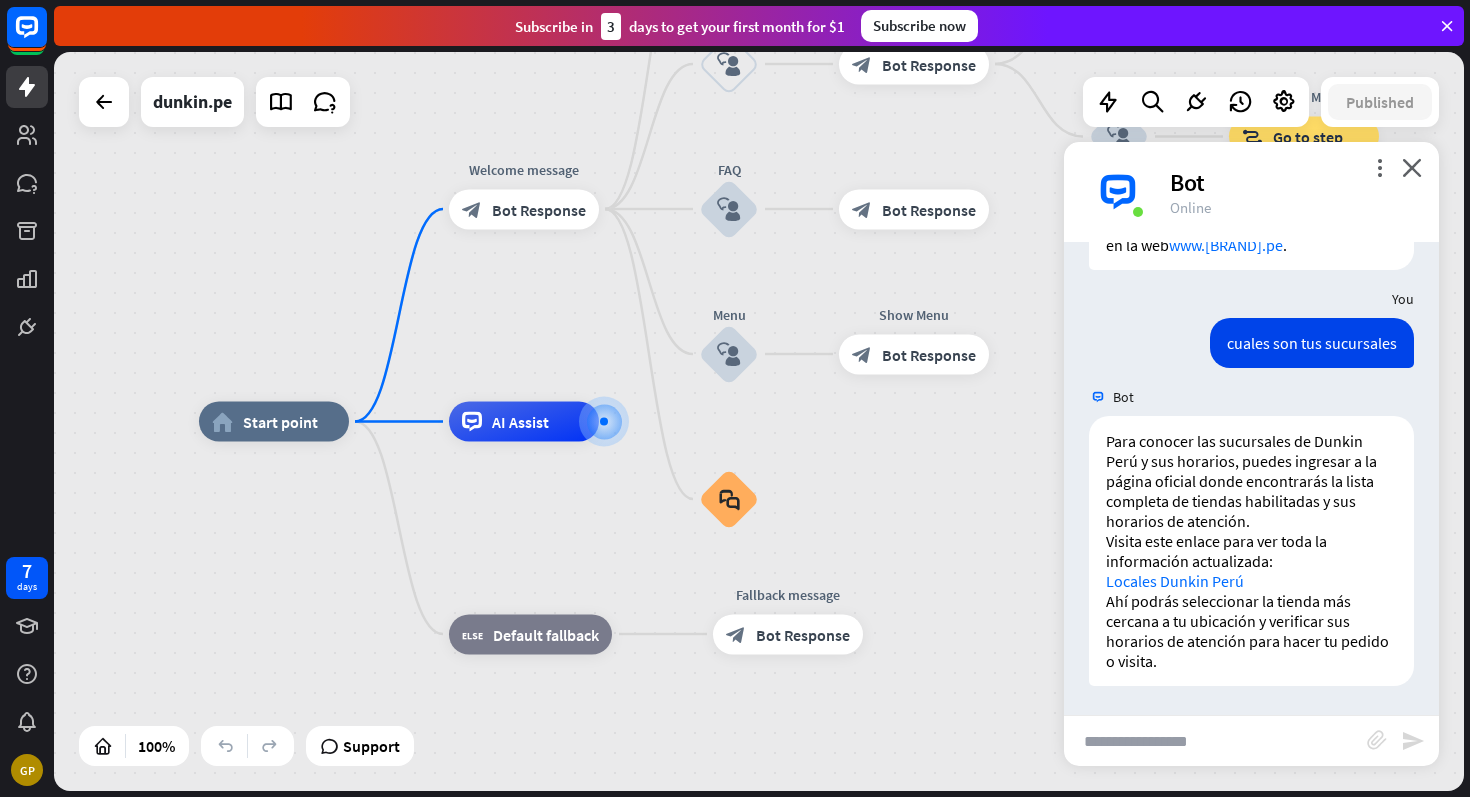 scroll, scrollTop: 2610, scrollLeft: 0, axis: vertical 